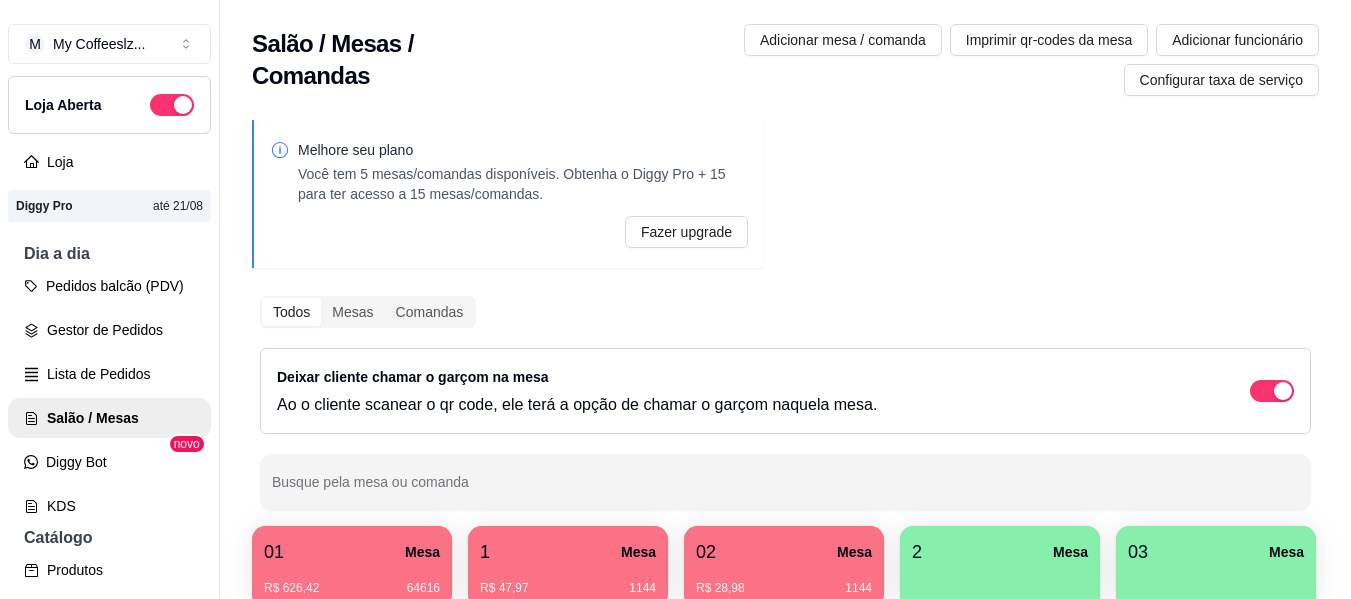 scroll, scrollTop: 0, scrollLeft: 0, axis: both 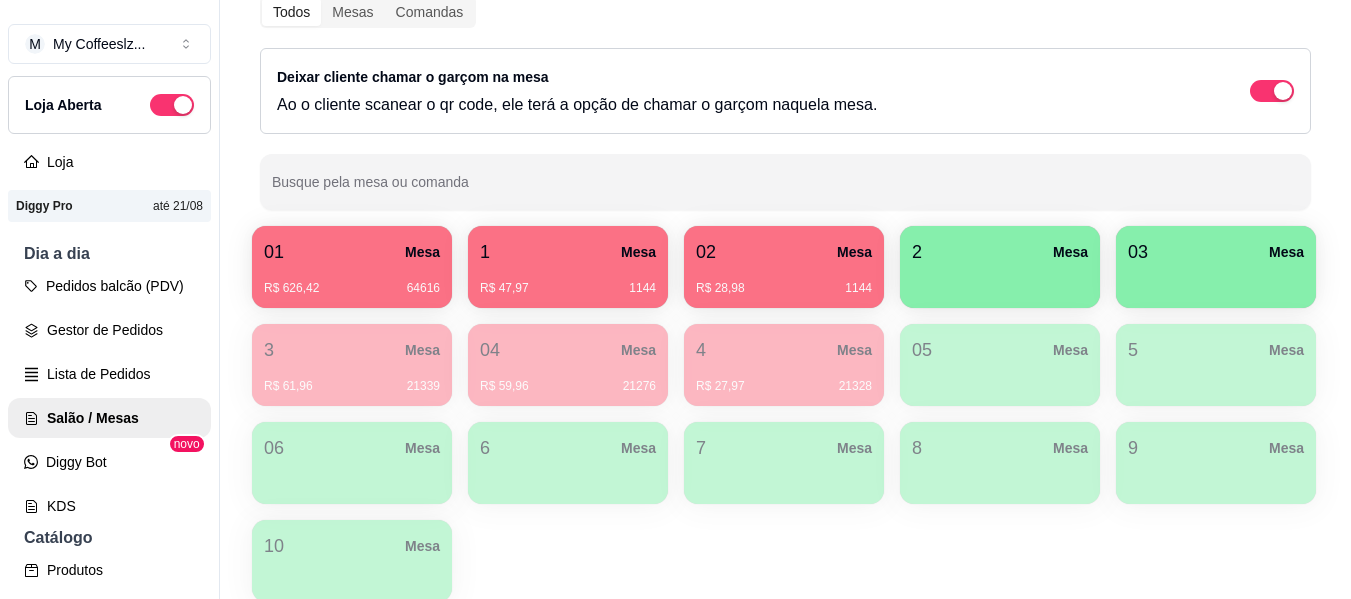 click at bounding box center (1000, 281) 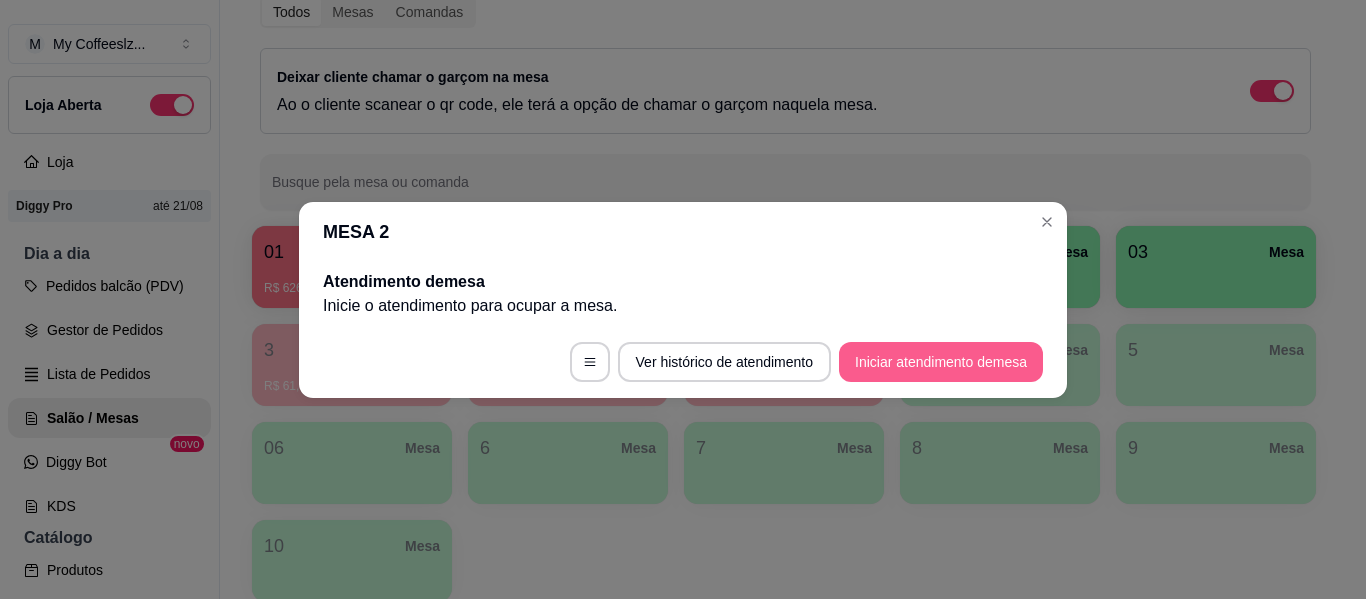 click on "Iniciar atendimento de  mesa" at bounding box center [941, 362] 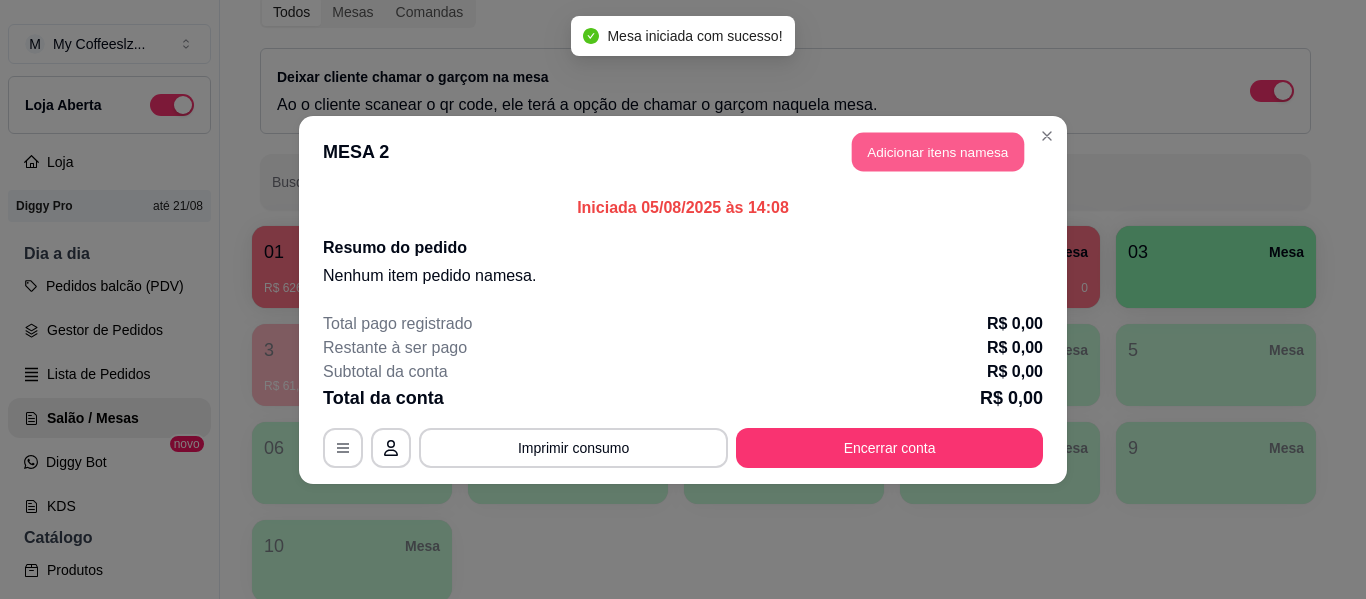 click on "Adicionar itens na  mesa" at bounding box center [938, 151] 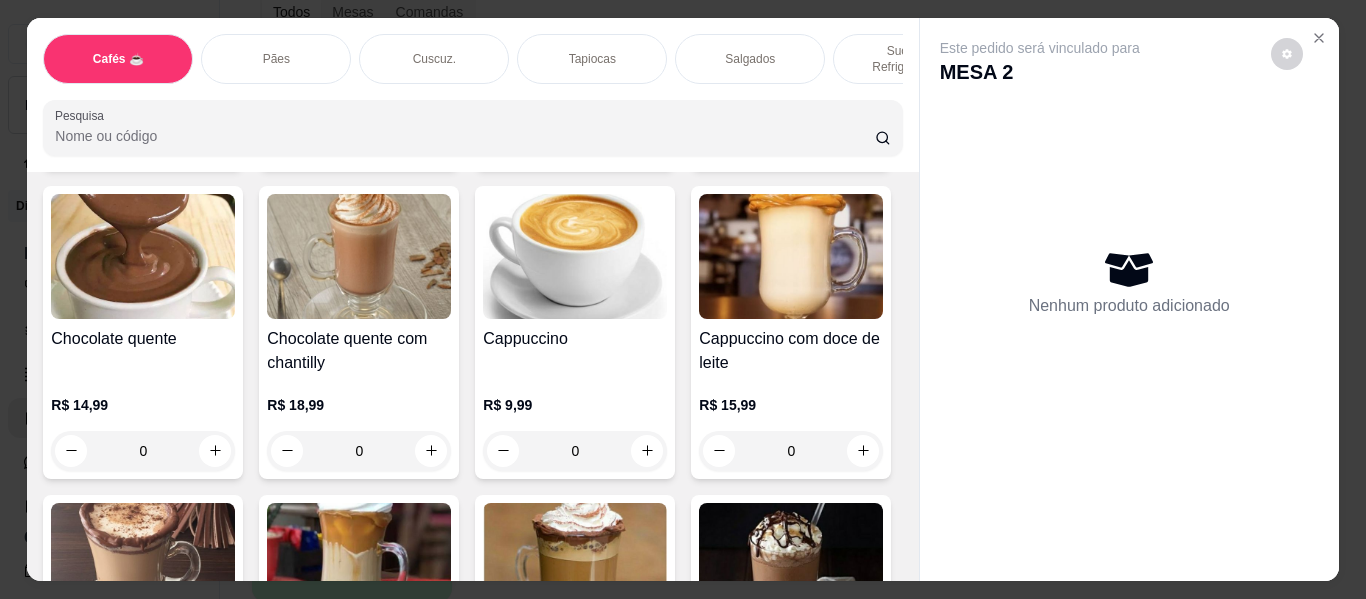 scroll, scrollTop: 1700, scrollLeft: 0, axis: vertical 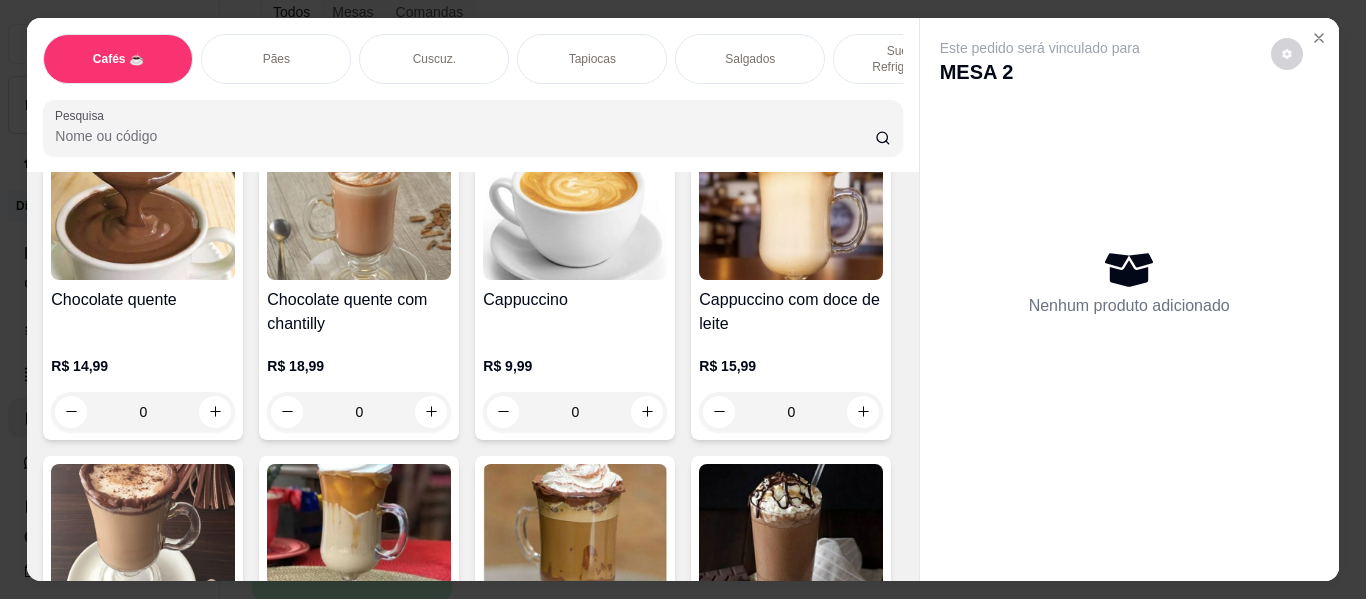 click 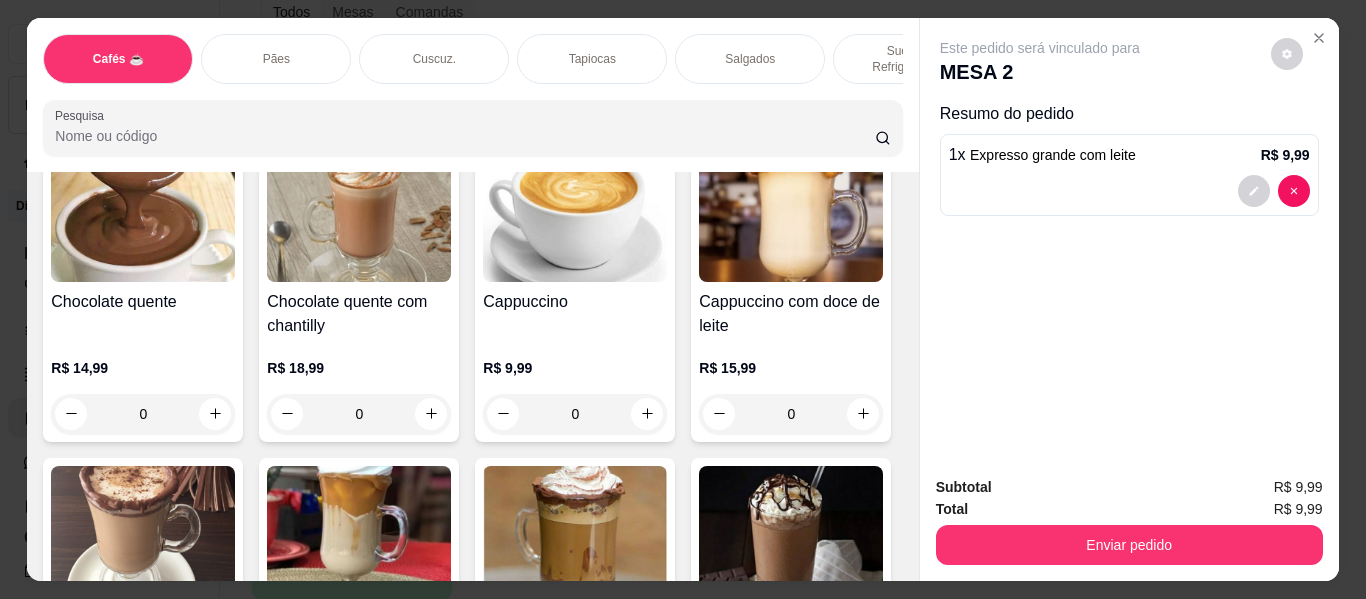 scroll, scrollTop: 0, scrollLeft: 0, axis: both 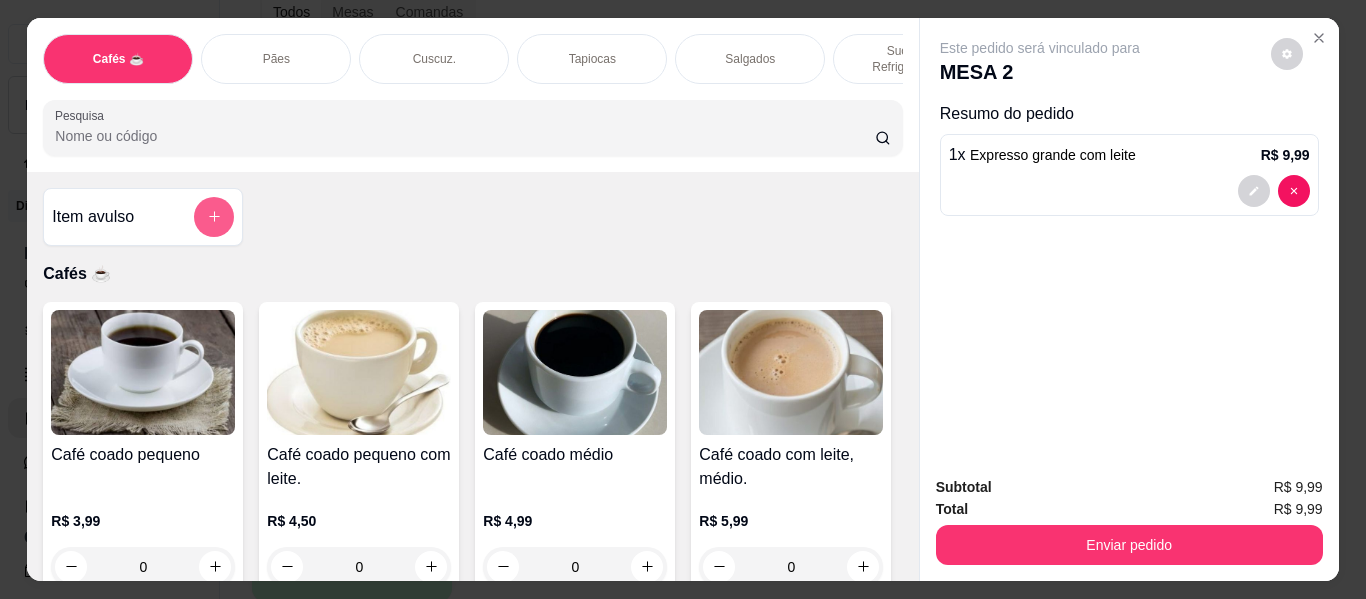 click 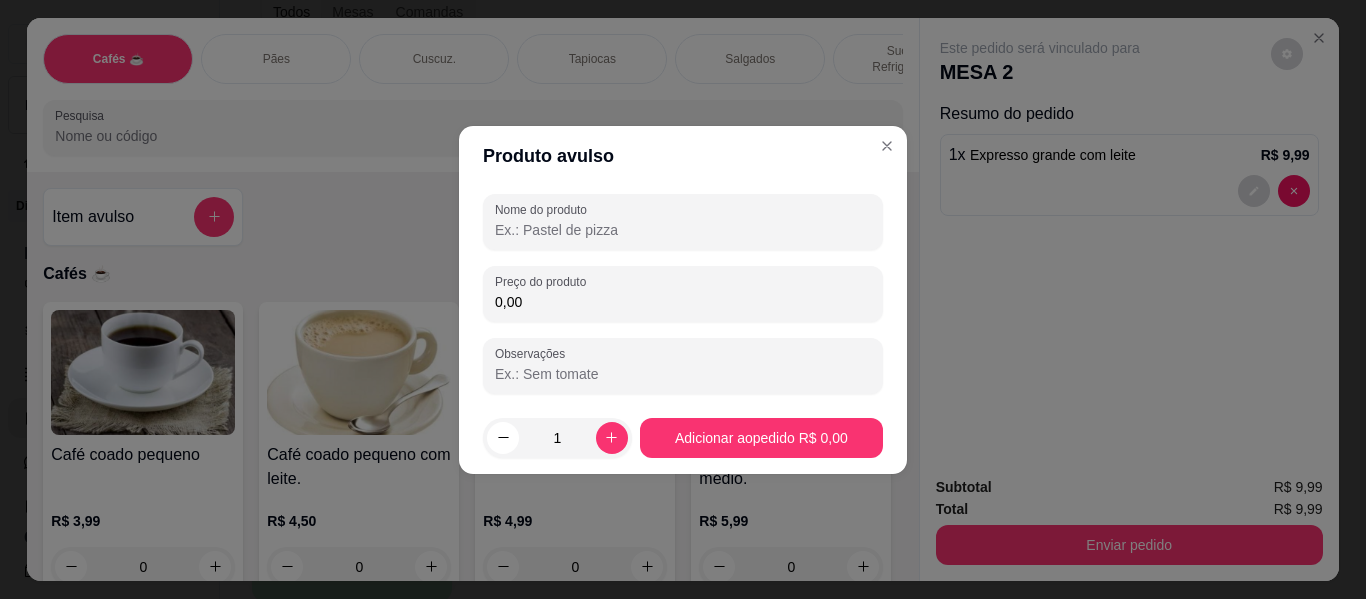 click on "Nome do produto" at bounding box center (683, 230) 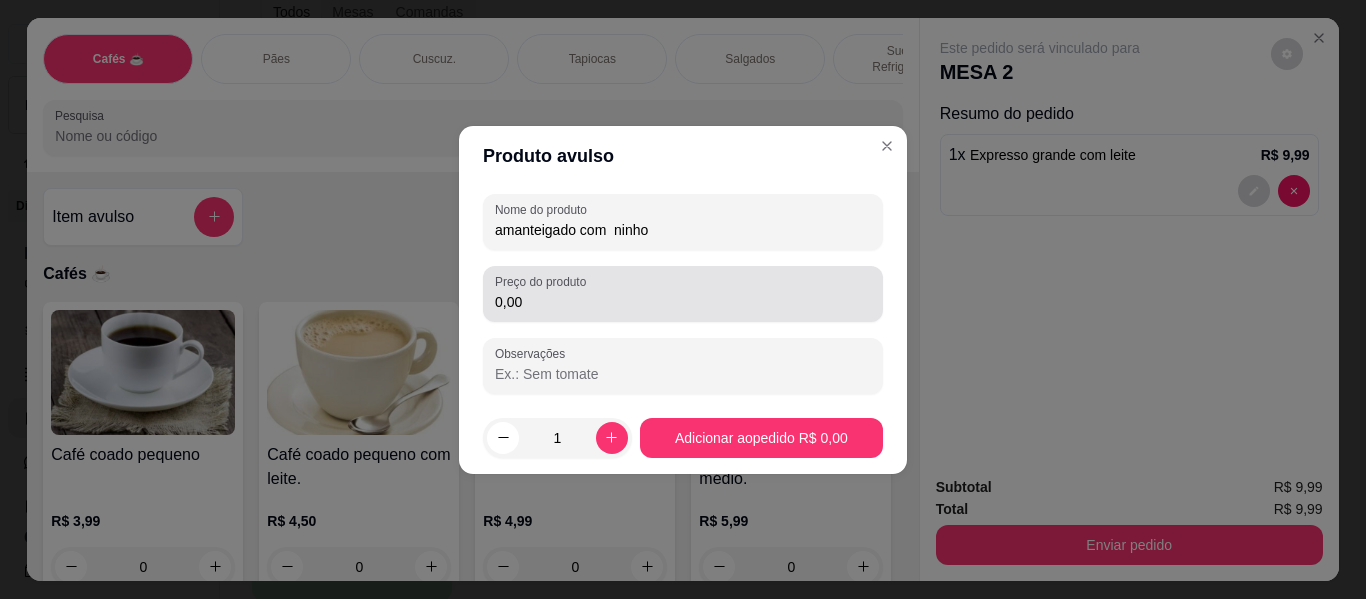 type on "amanteigado com  ninho" 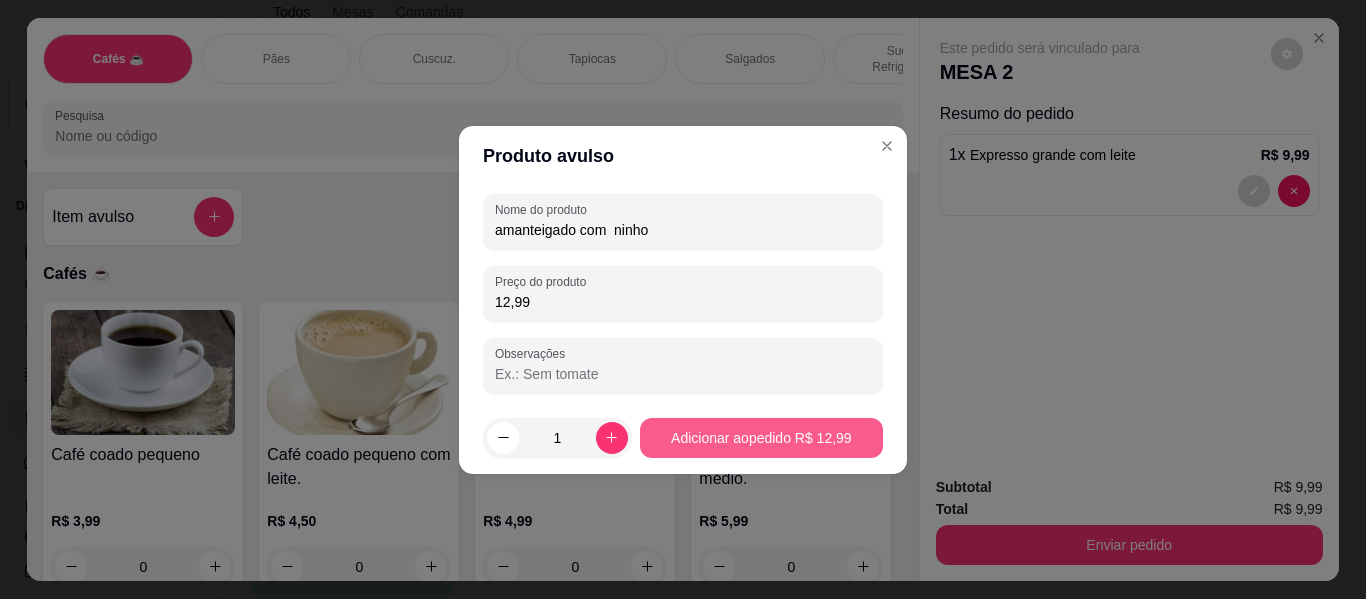 type on "12,99" 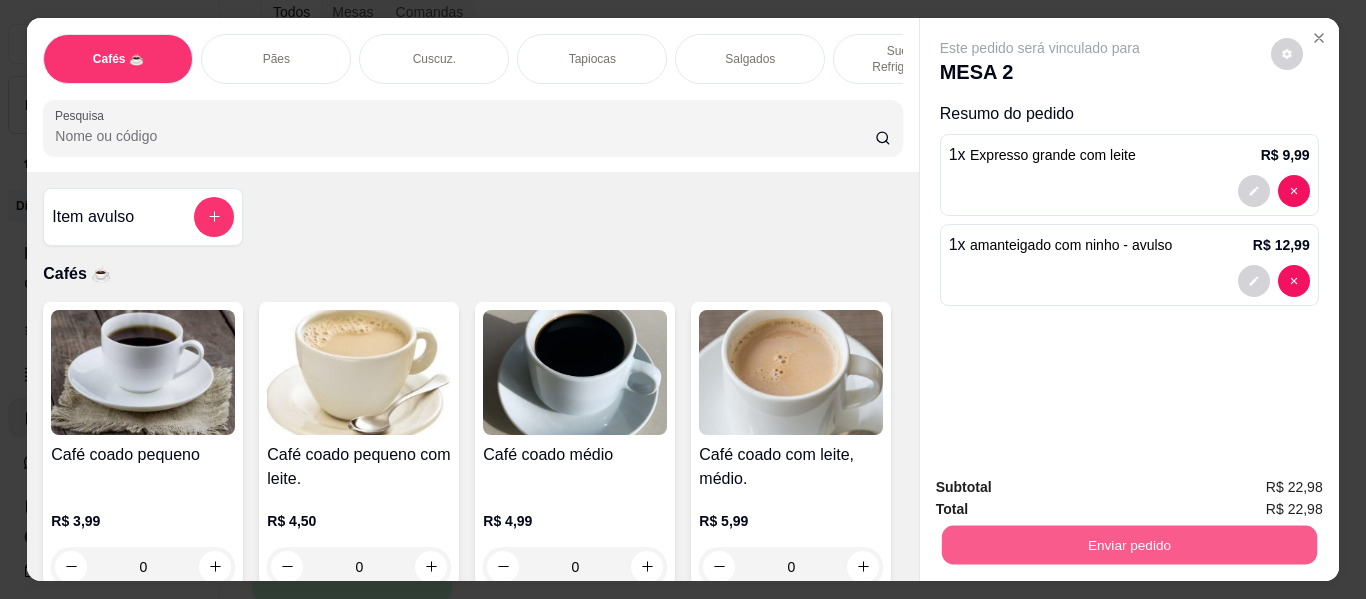 click on "Enviar pedido" at bounding box center [1128, 545] 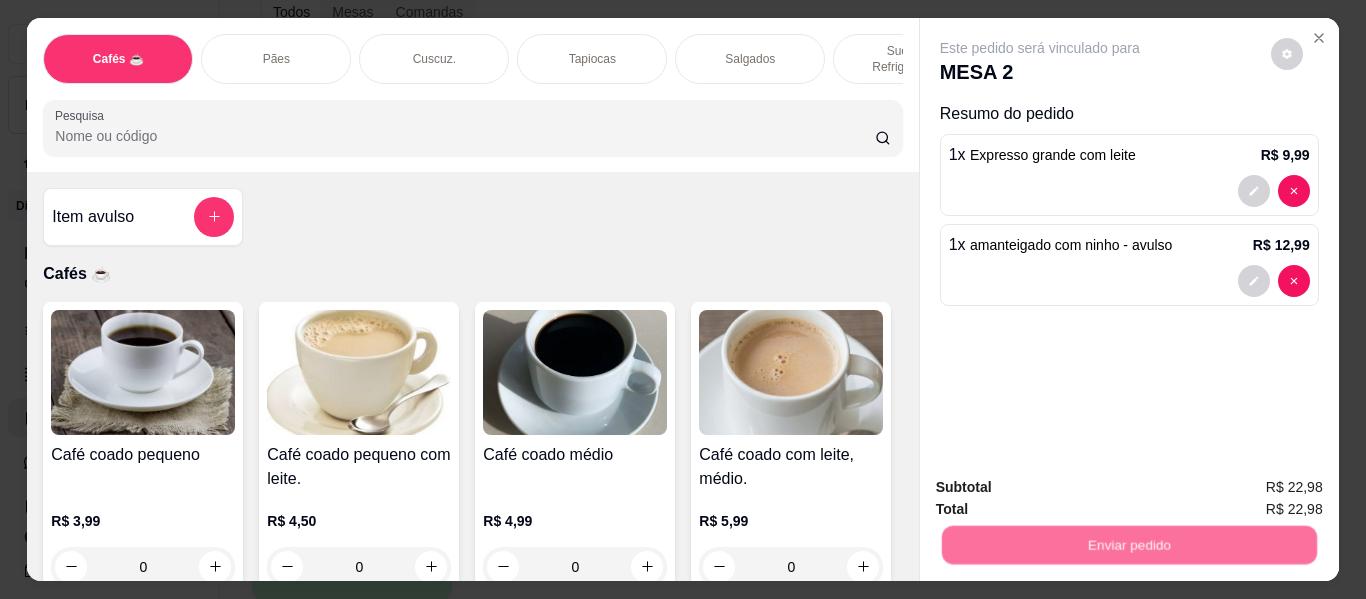 click on "Não registrar e enviar pedido" at bounding box center (1063, 488) 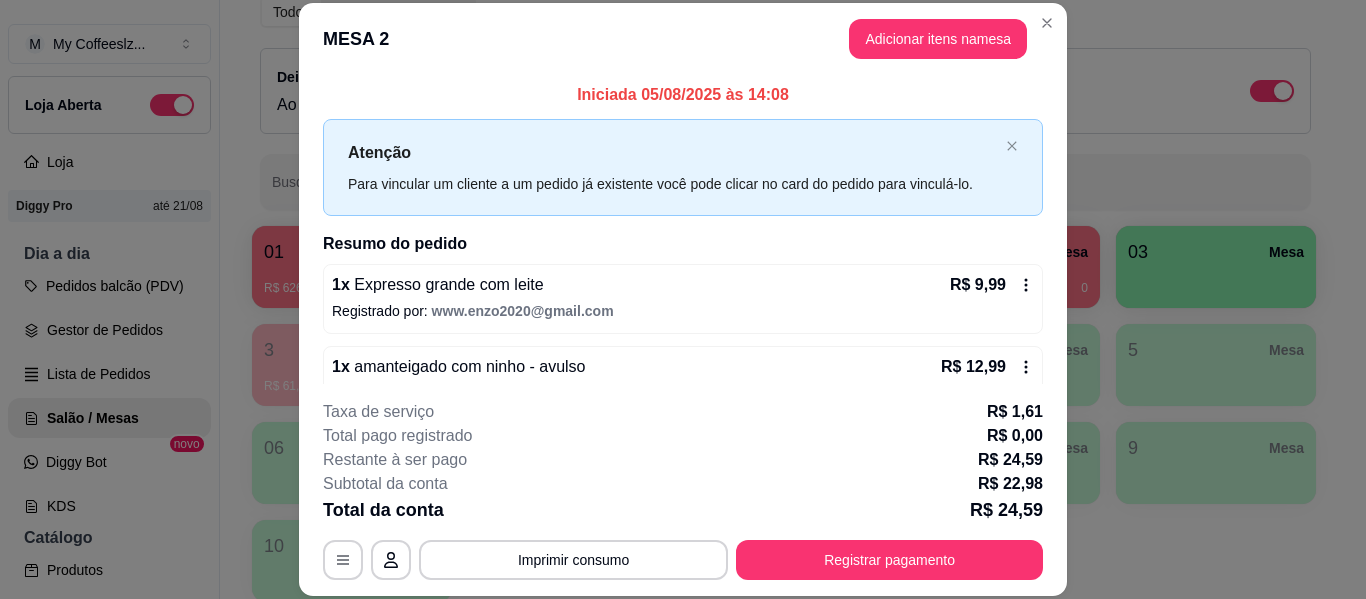scroll, scrollTop: 40, scrollLeft: 0, axis: vertical 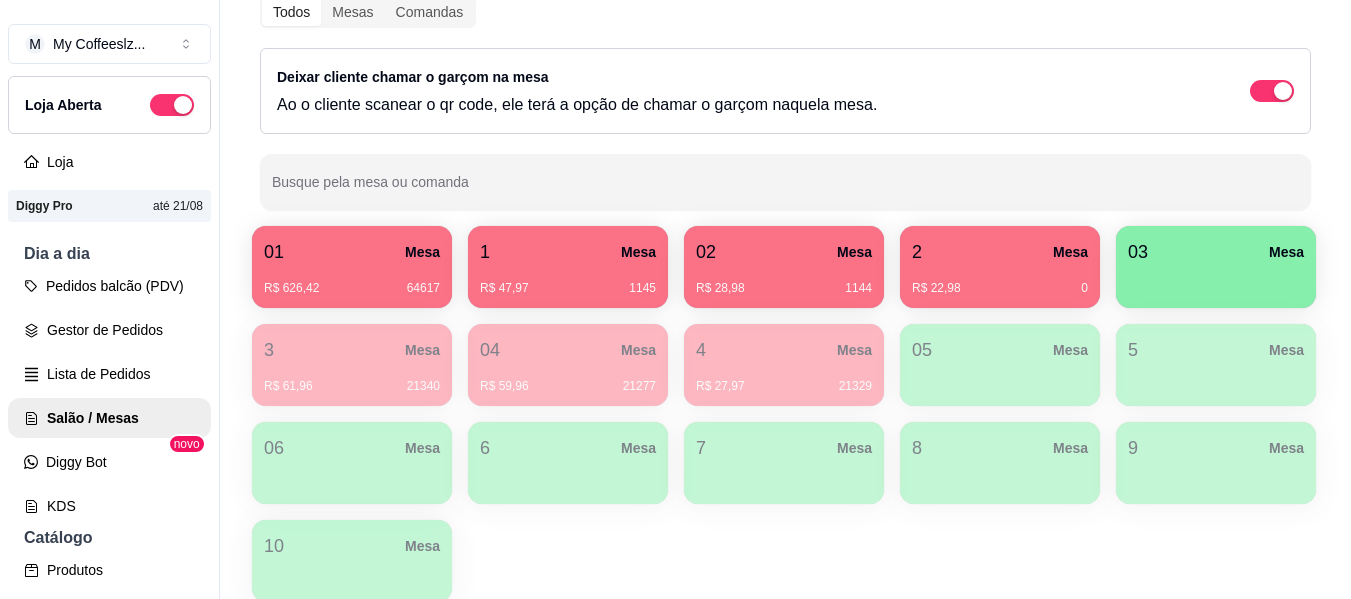 click on "R$ 22,98 0" at bounding box center [1000, 288] 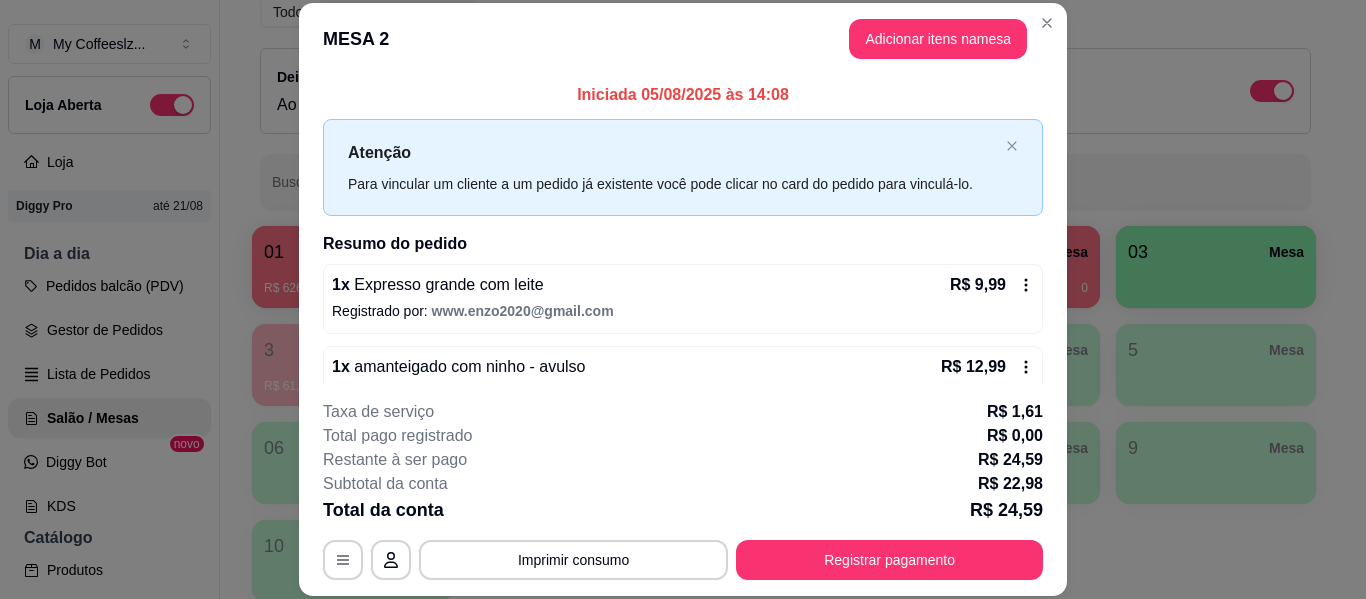 click on "MESA 2 Adicionar itens na  mesa" at bounding box center [683, 39] 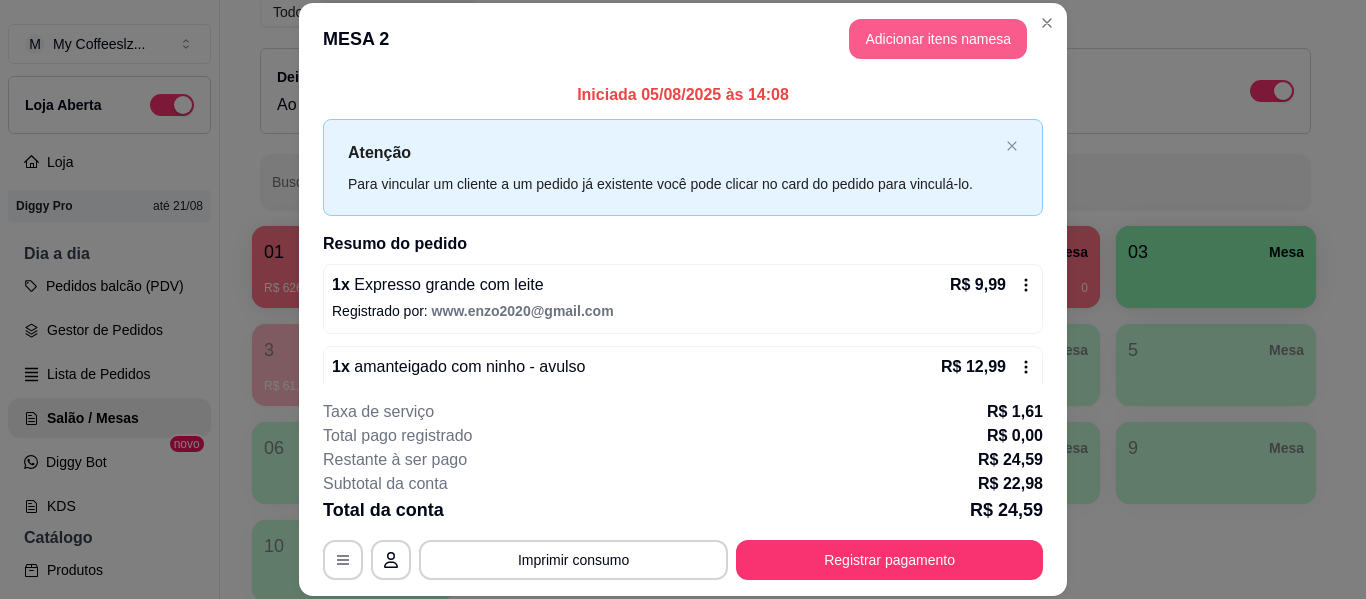 click on "Adicionar itens na  mesa" at bounding box center (938, 39) 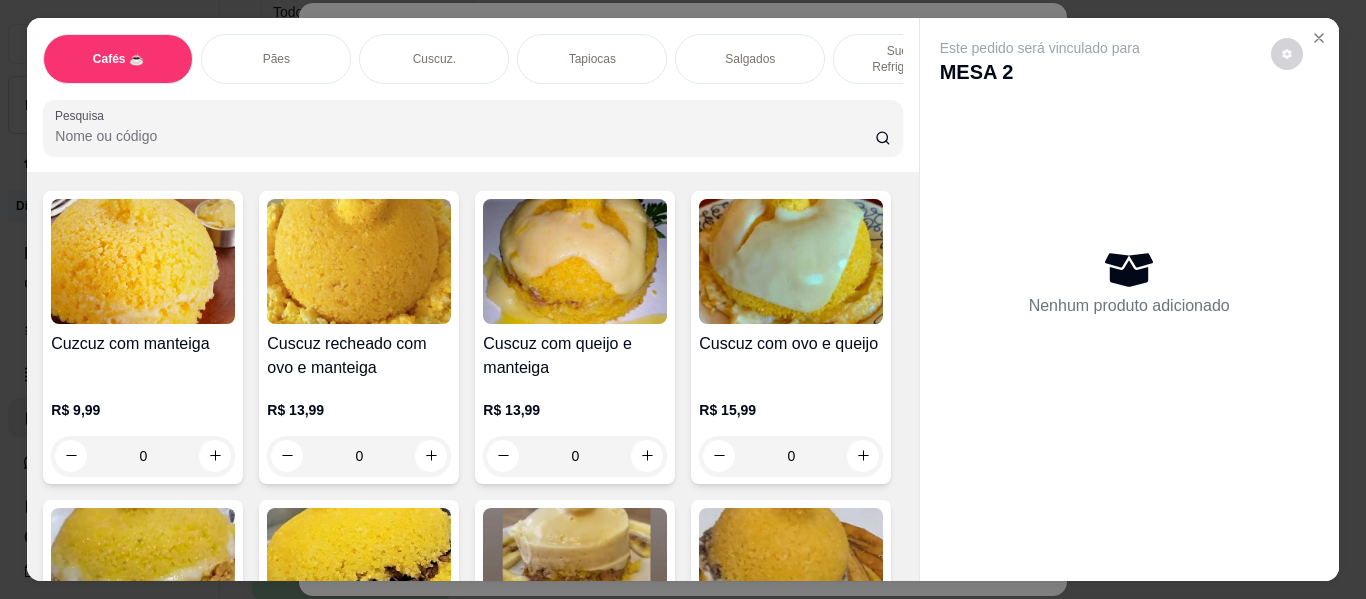 scroll, scrollTop: 4100, scrollLeft: 0, axis: vertical 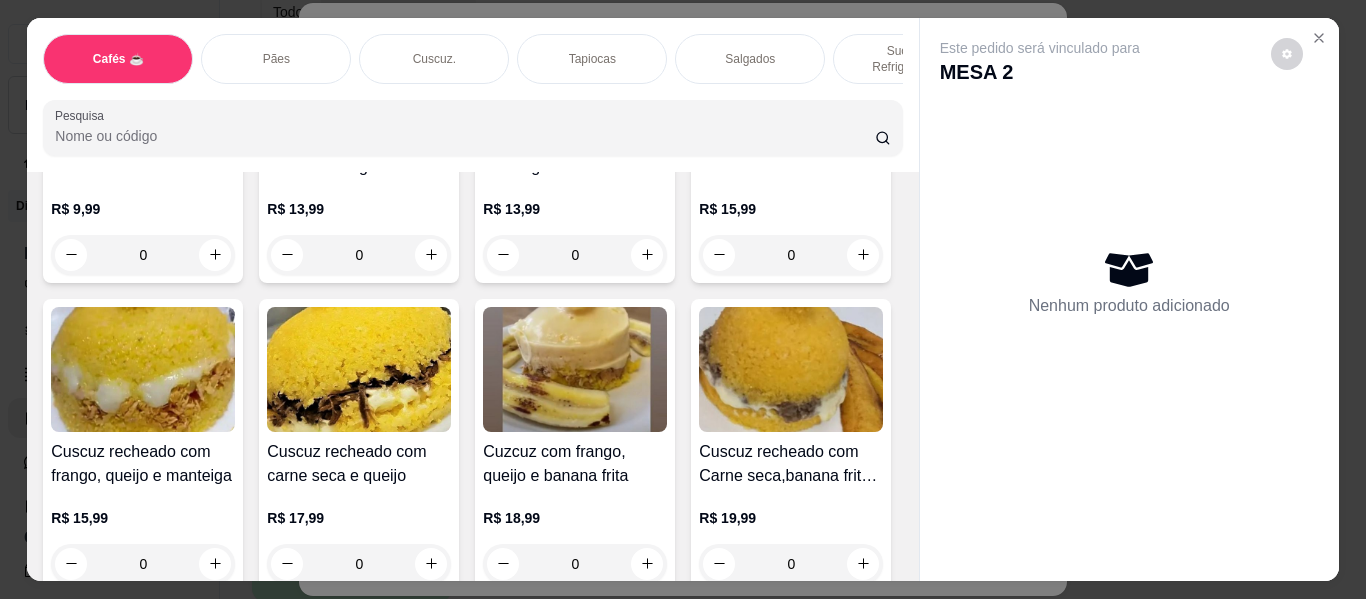 click at bounding box center [431, -712] 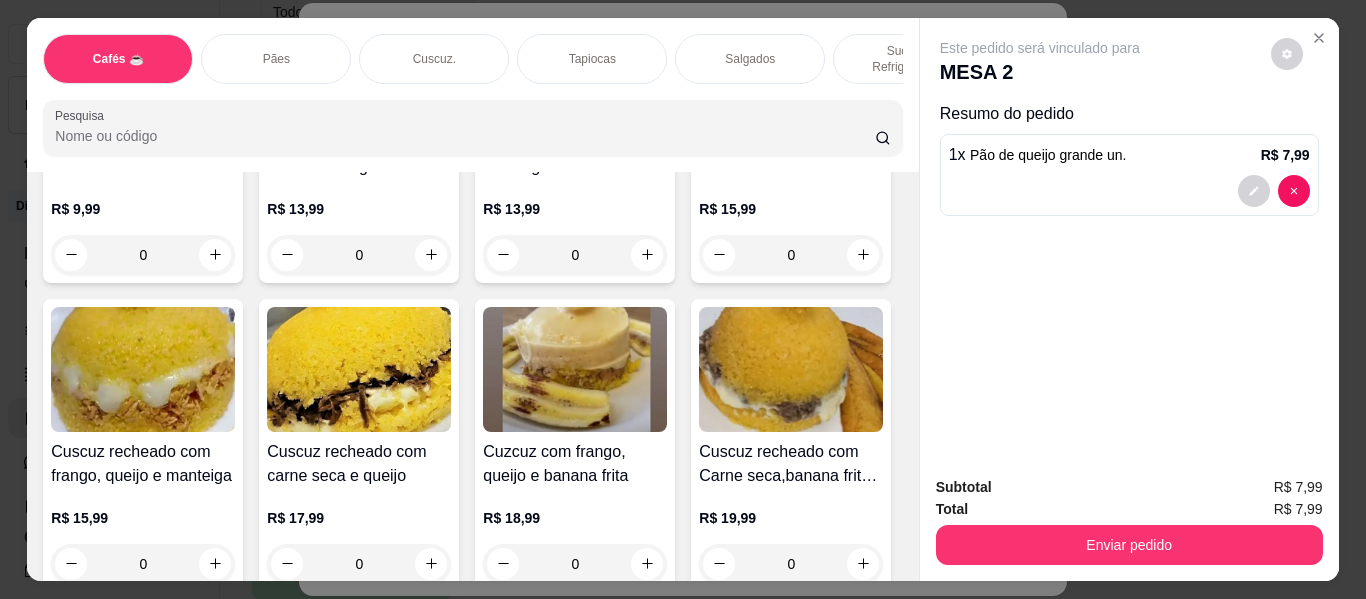 click on "Sucos e Refrigerantes" at bounding box center [908, 59] 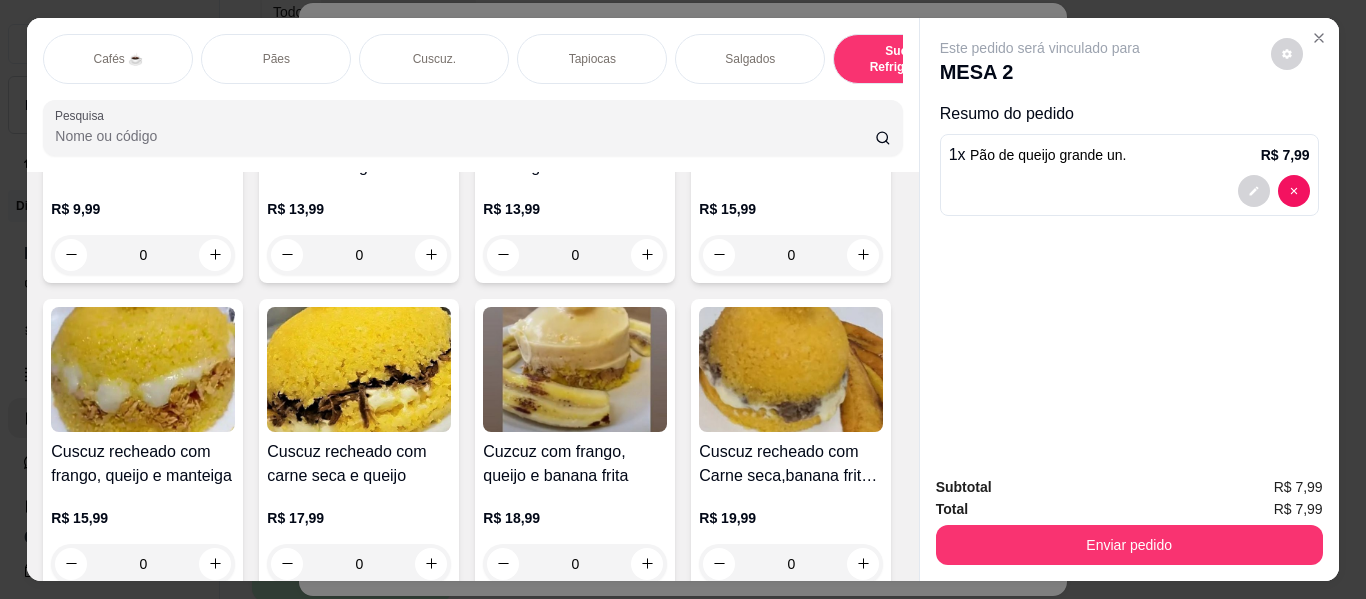 scroll, scrollTop: 9203, scrollLeft: 0, axis: vertical 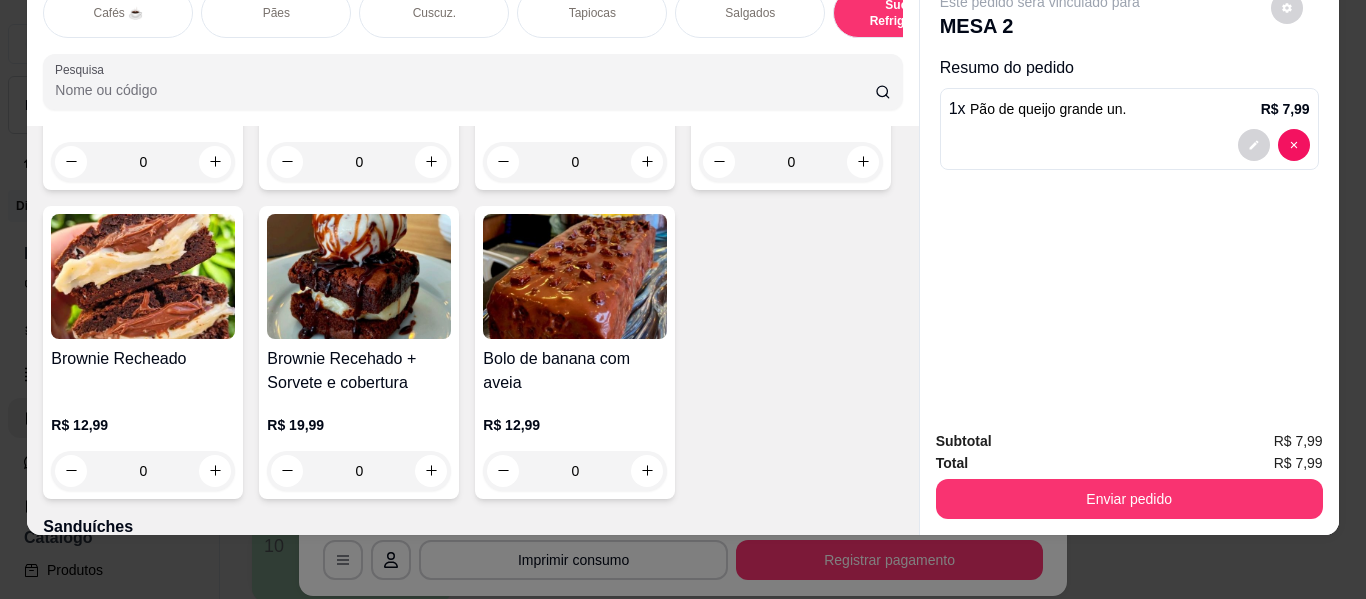 click 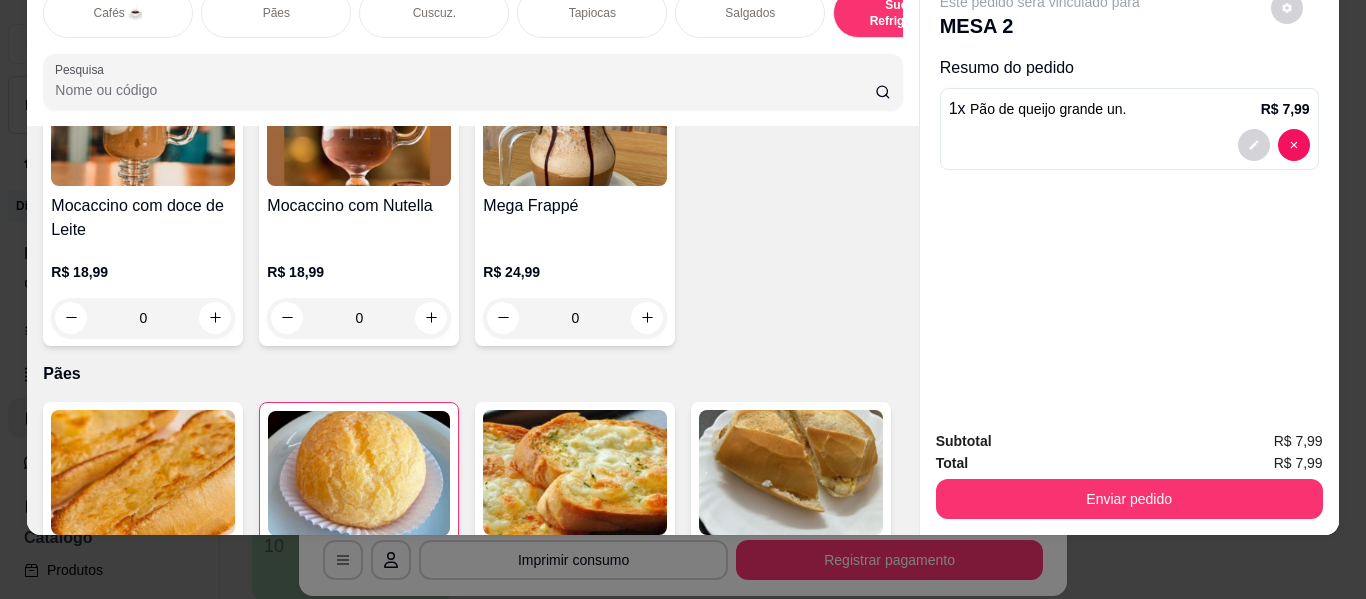 scroll, scrollTop: 0, scrollLeft: 0, axis: both 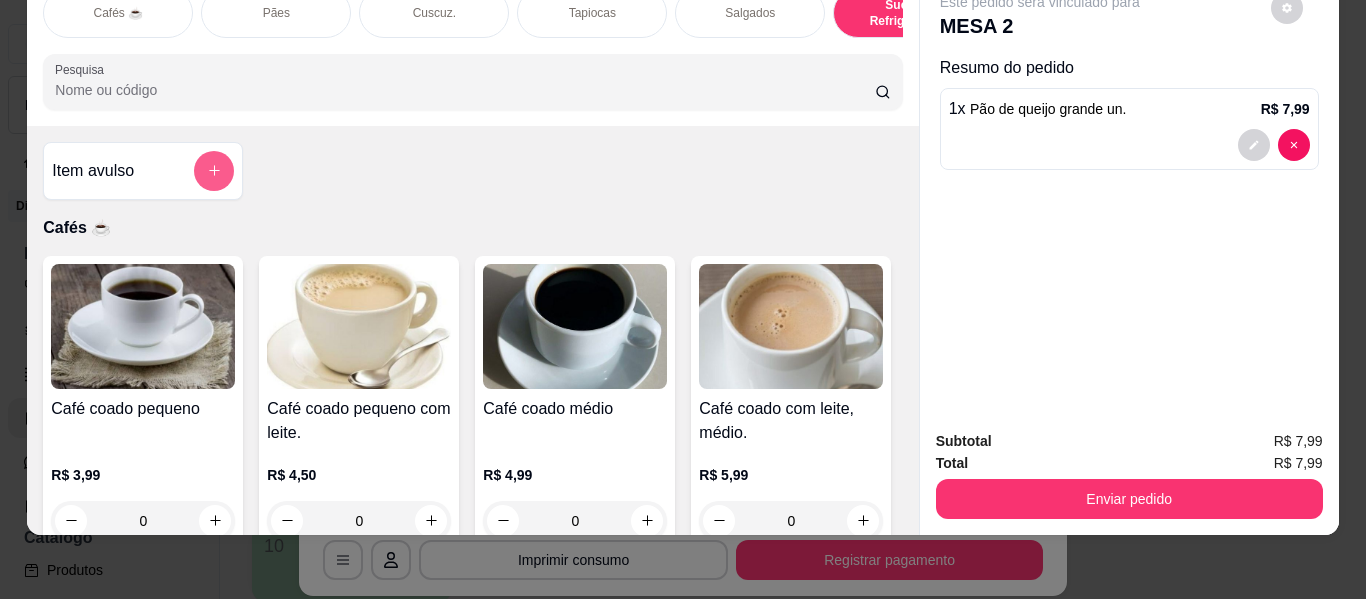 click 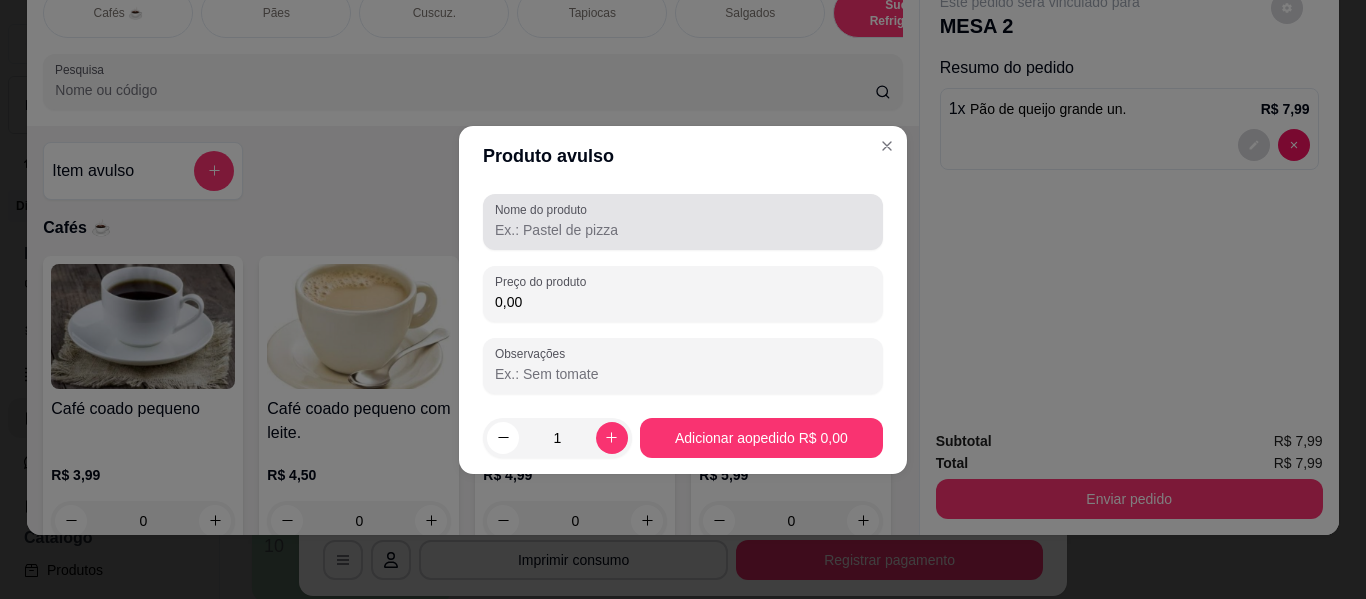 click on "Nome do produto" at bounding box center (683, 230) 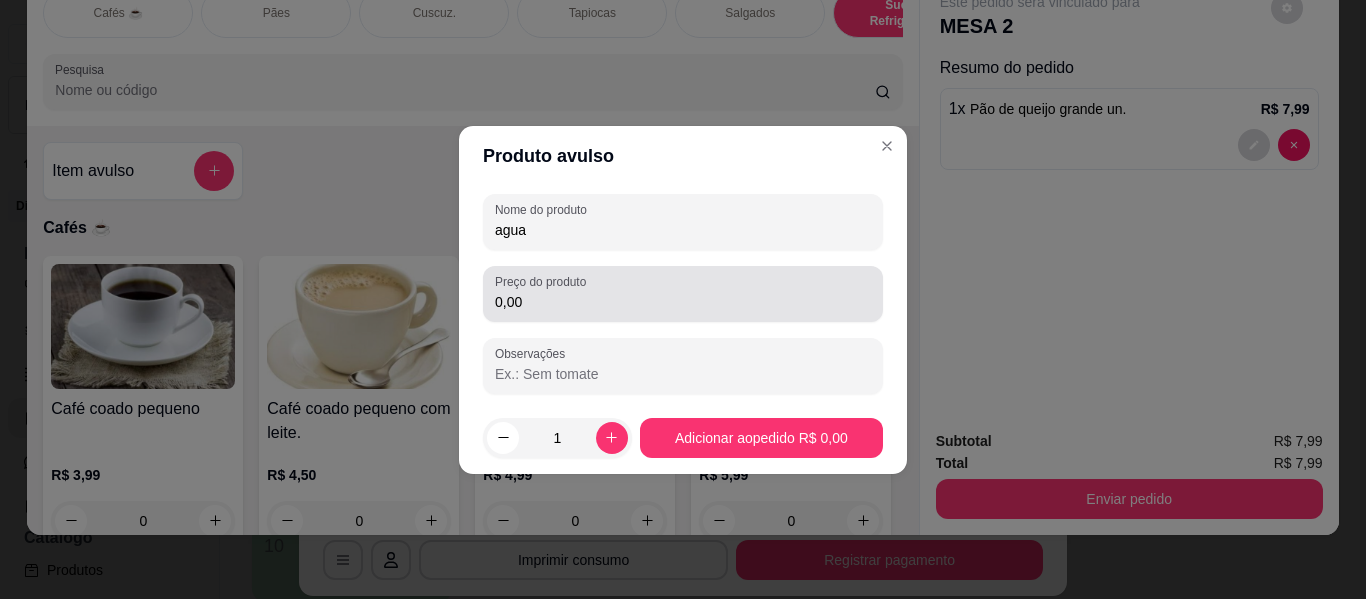 type on "agua" 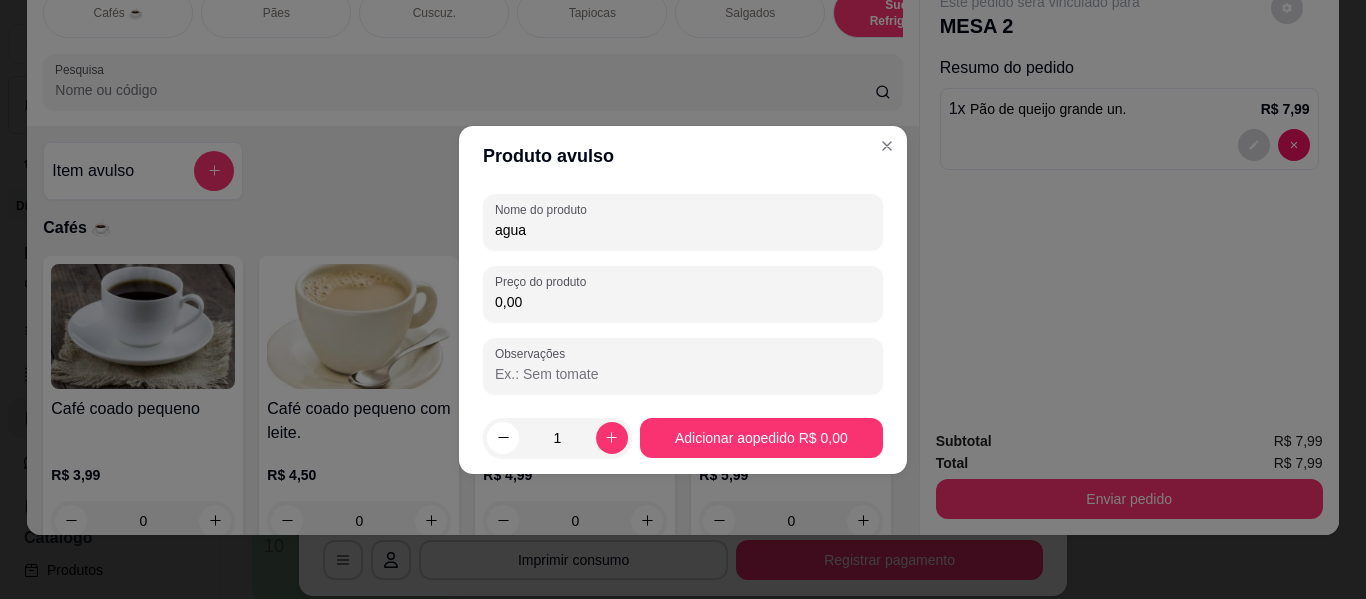 click on "0,00" at bounding box center [683, 302] 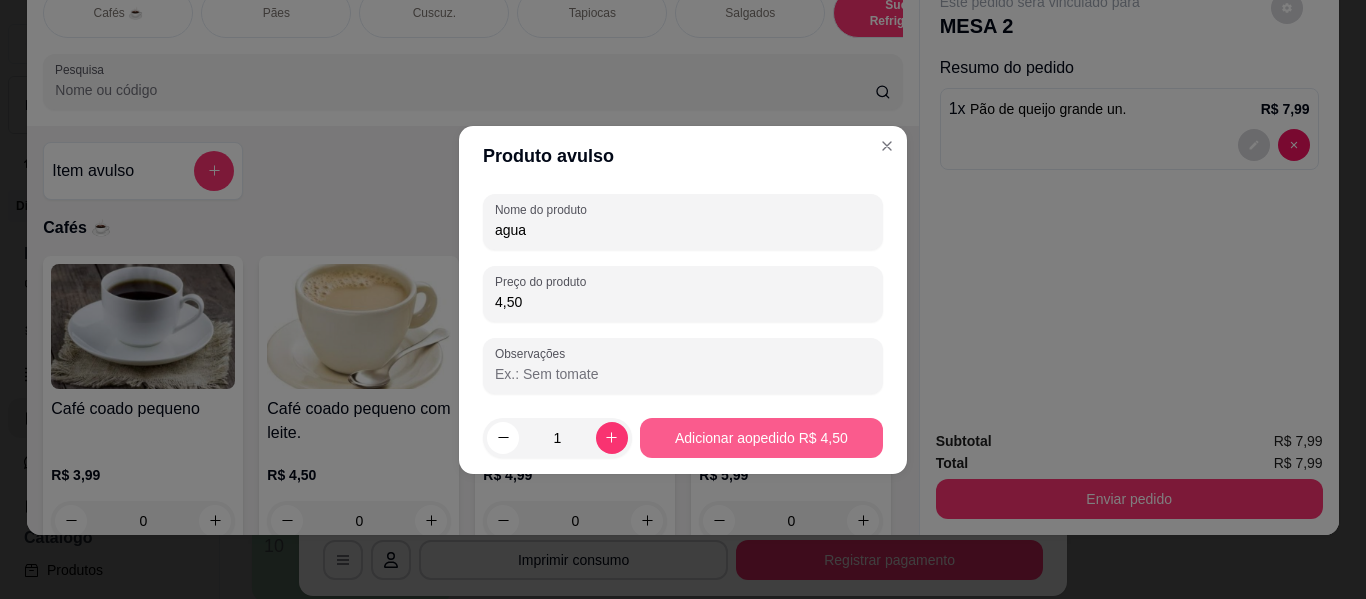 type on "4,50" 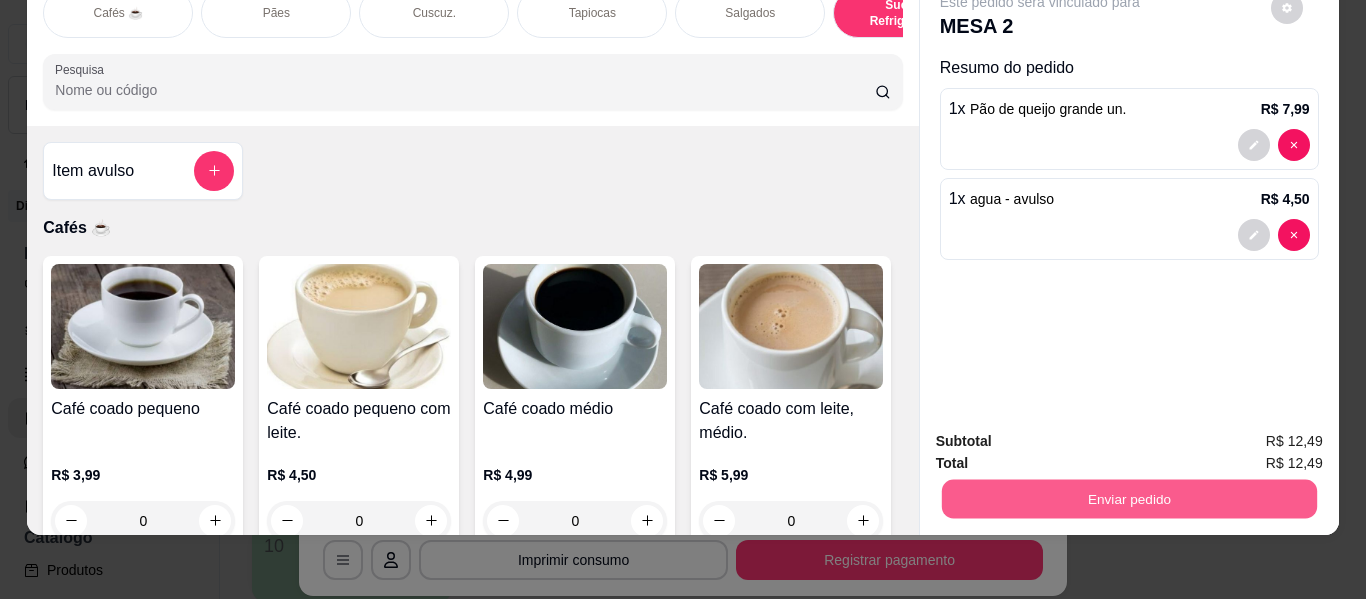 click on "Enviar pedido" at bounding box center (1129, 496) 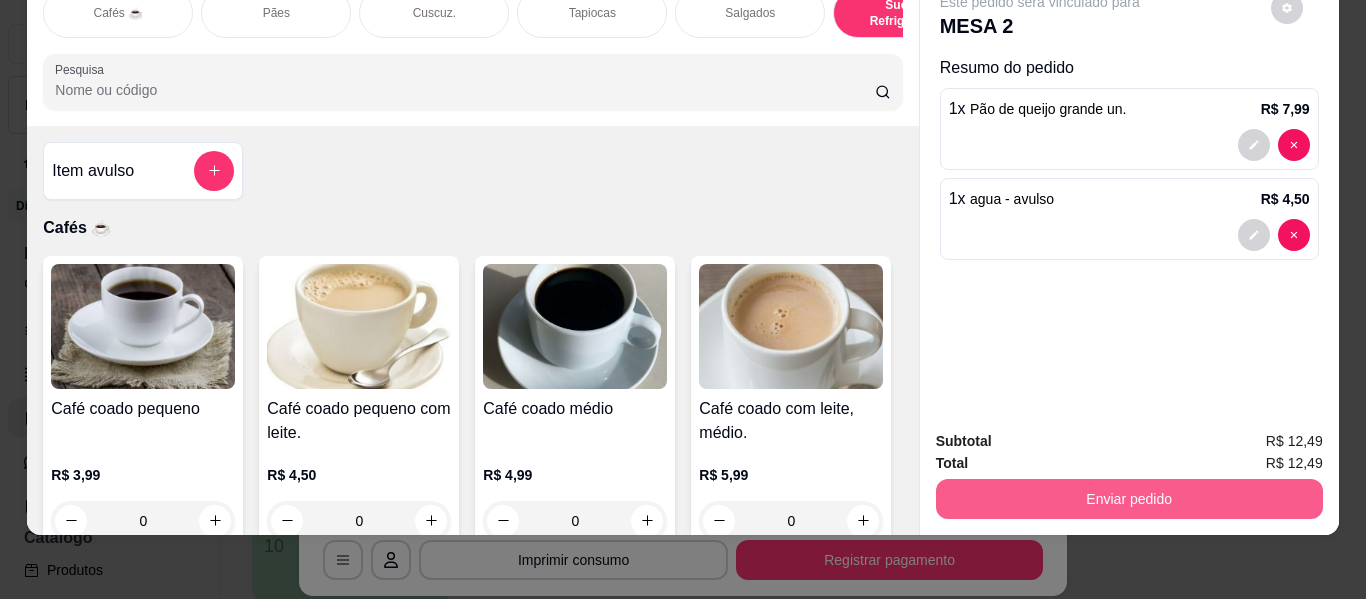 click on "Enviar pedido" at bounding box center [1129, 499] 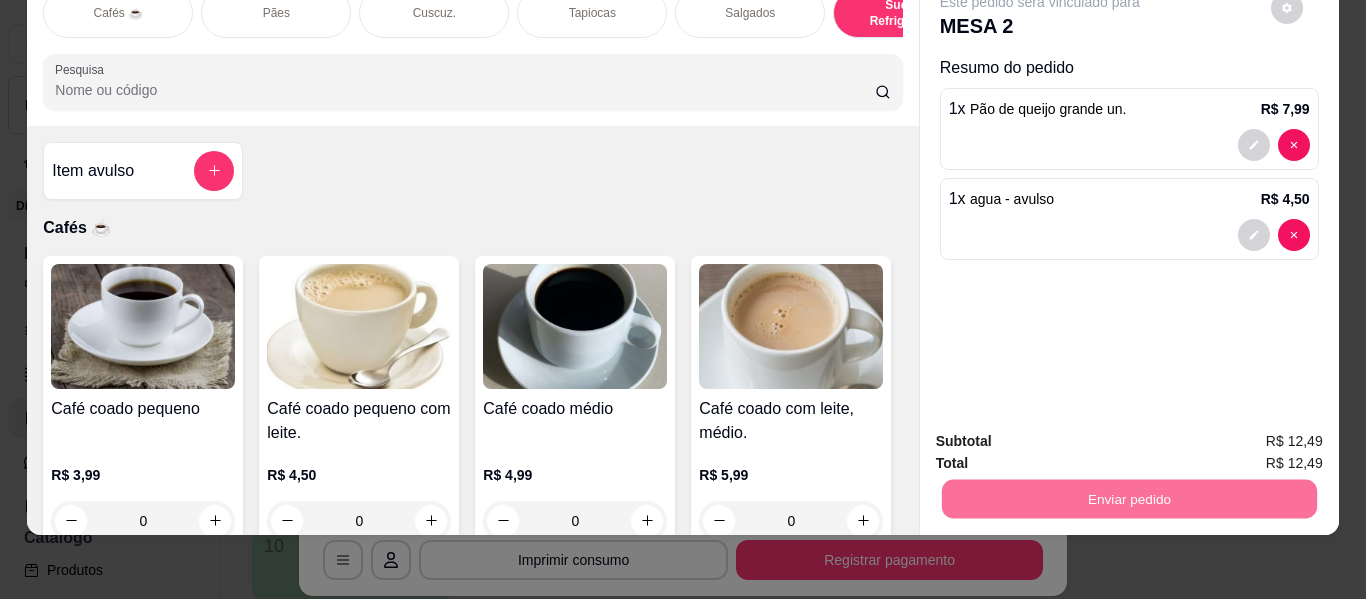 click on "Não registrar e enviar pedido" at bounding box center [1063, 433] 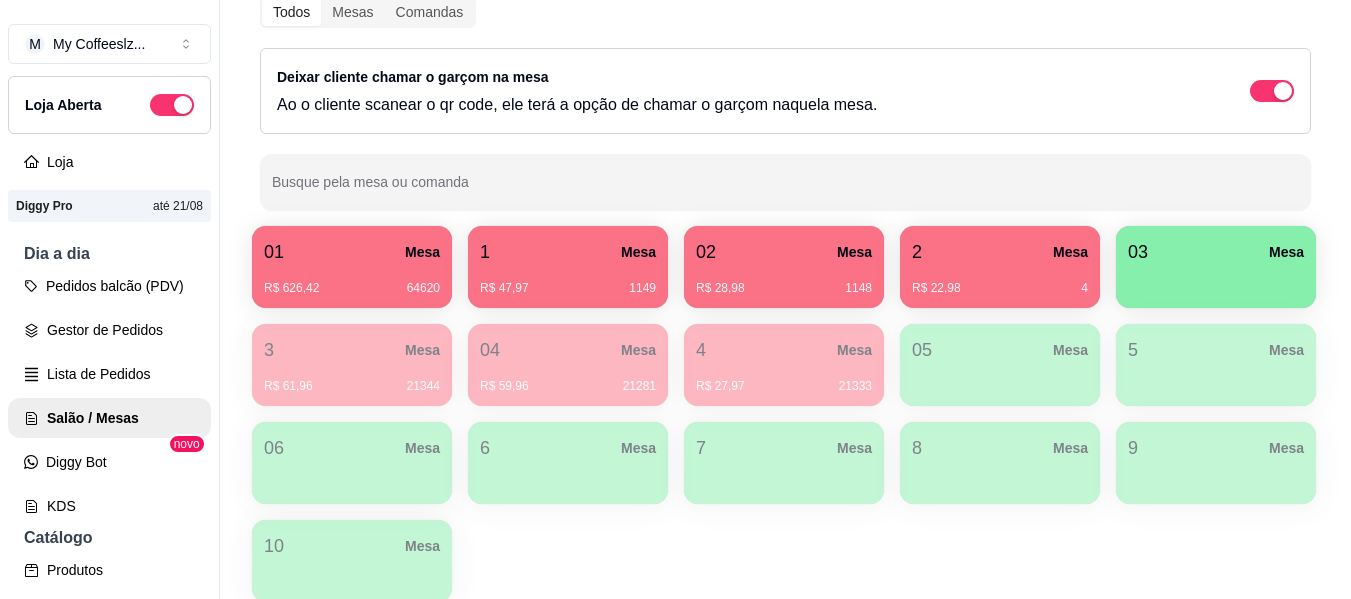click on "R$ 47,97 1149" at bounding box center (568, 281) 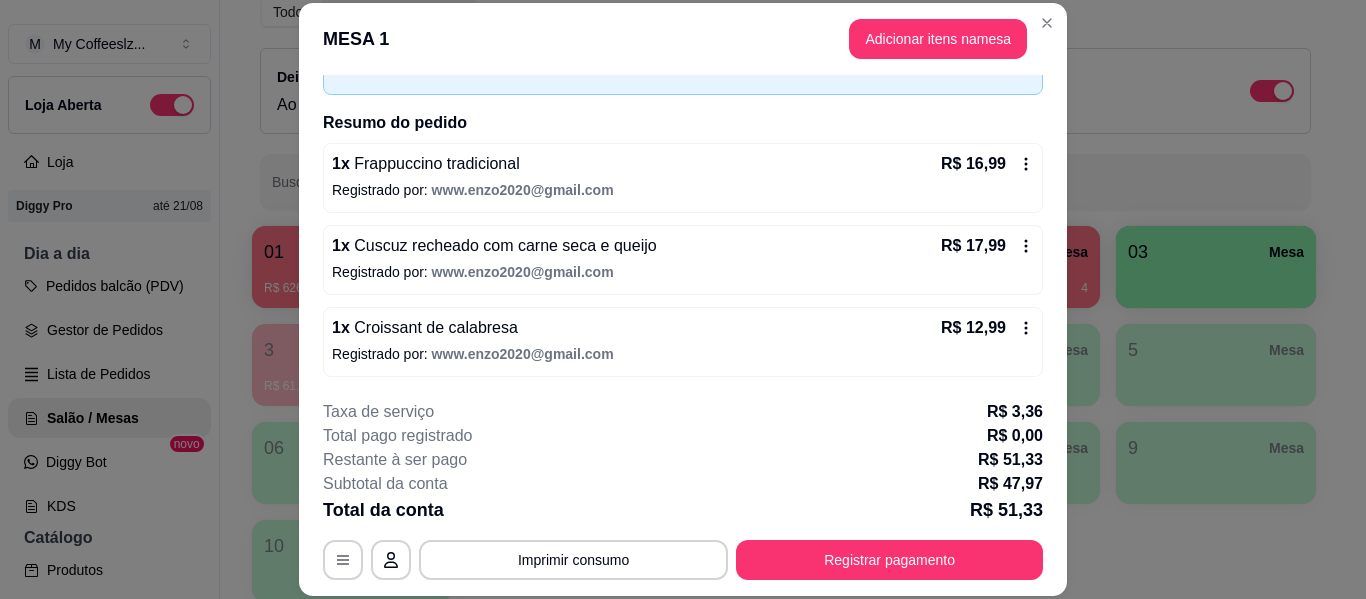 scroll, scrollTop: 122, scrollLeft: 0, axis: vertical 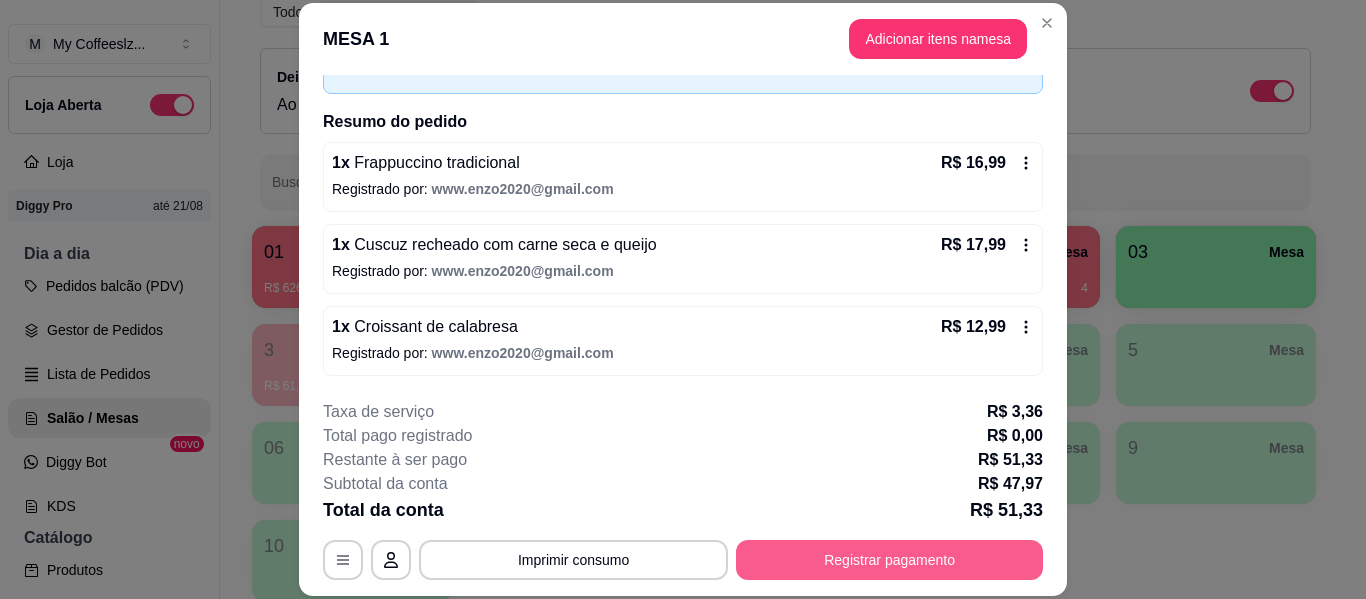 click on "Registrar pagamento" at bounding box center (889, 560) 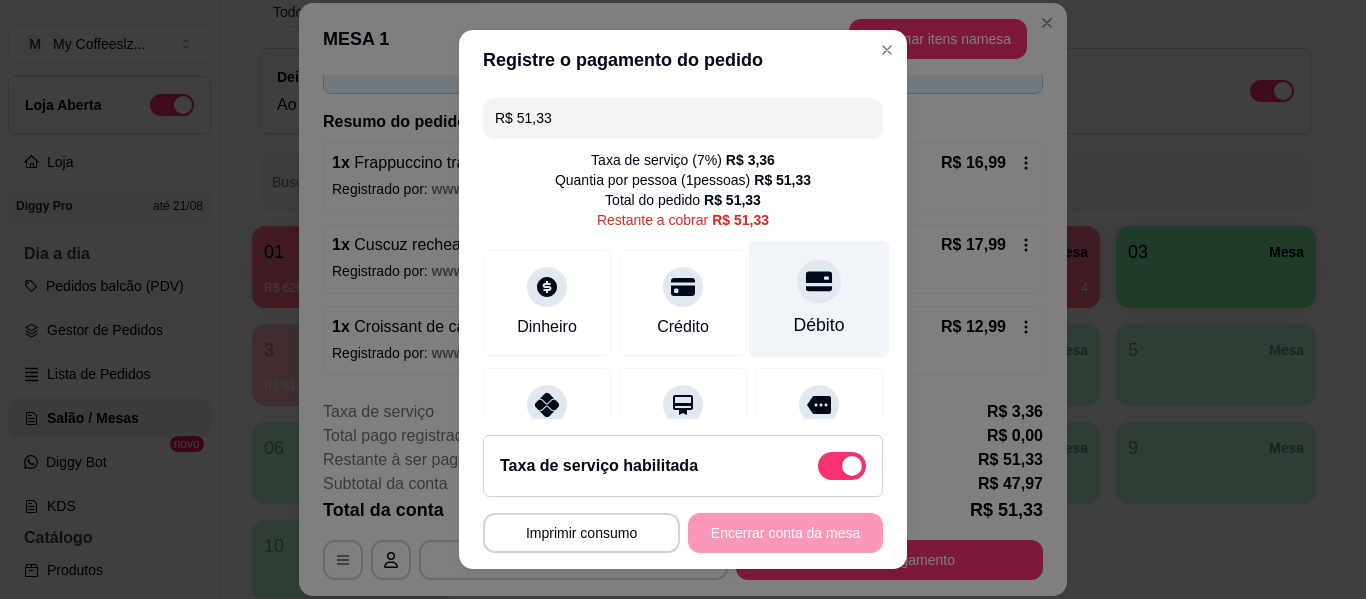 click 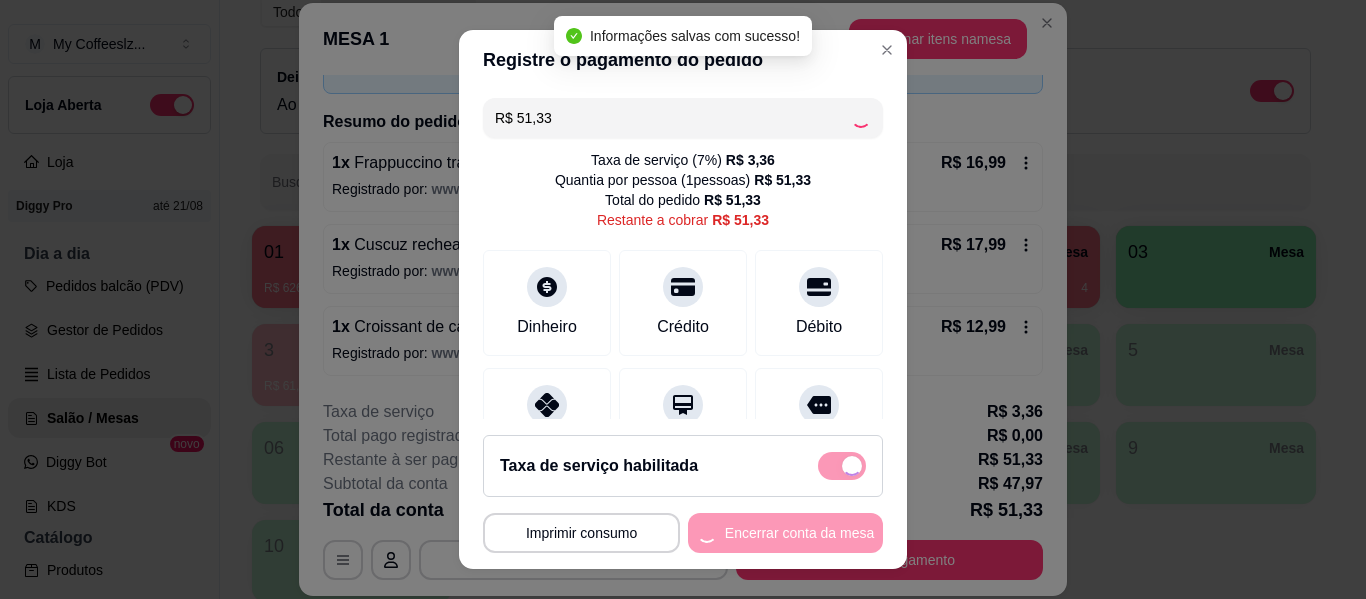 type on "R$ 0,00" 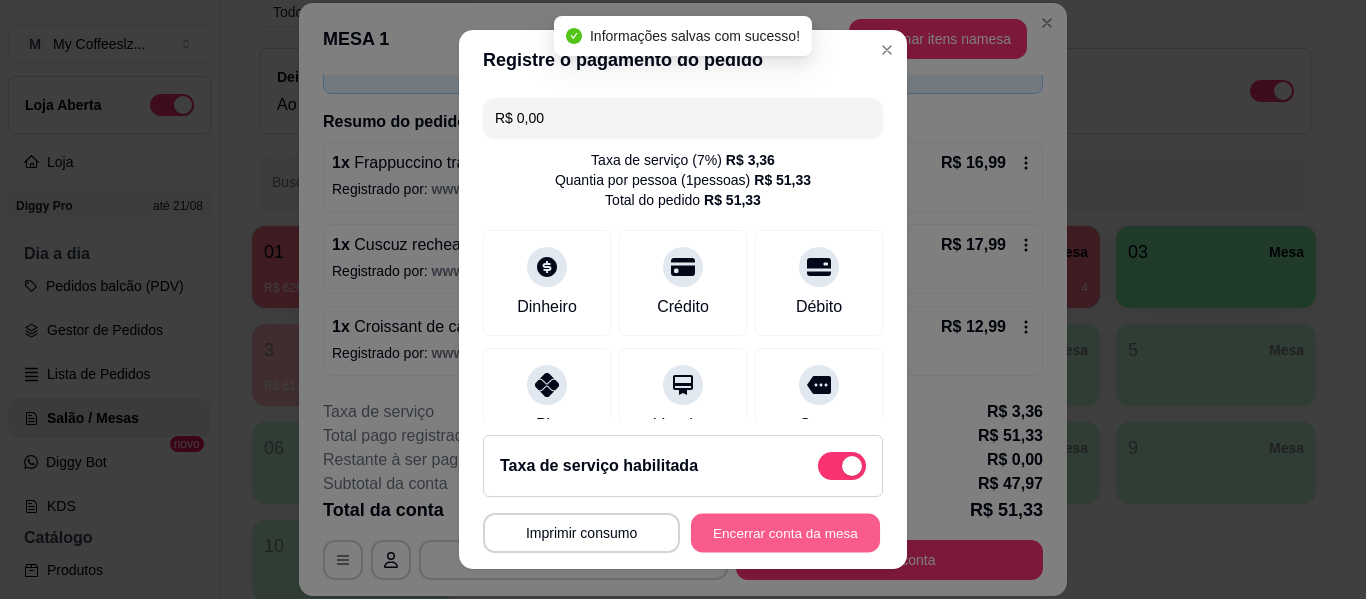 click on "Encerrar conta da mesa" at bounding box center [785, 533] 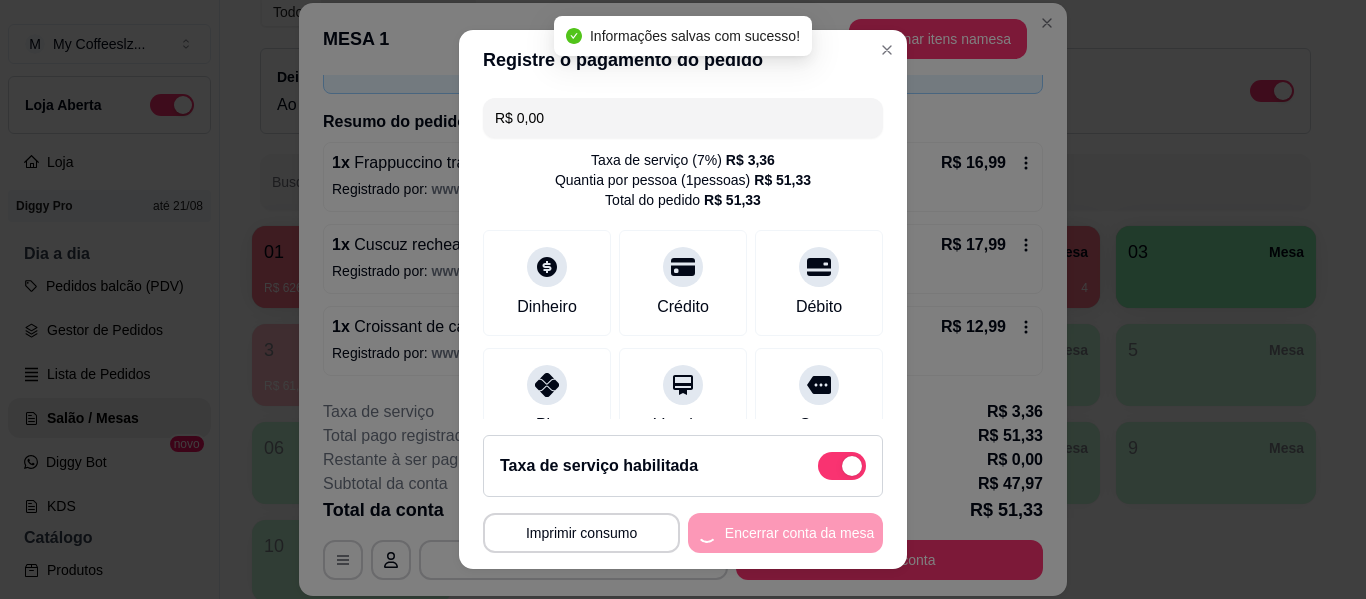 scroll, scrollTop: 0, scrollLeft: 0, axis: both 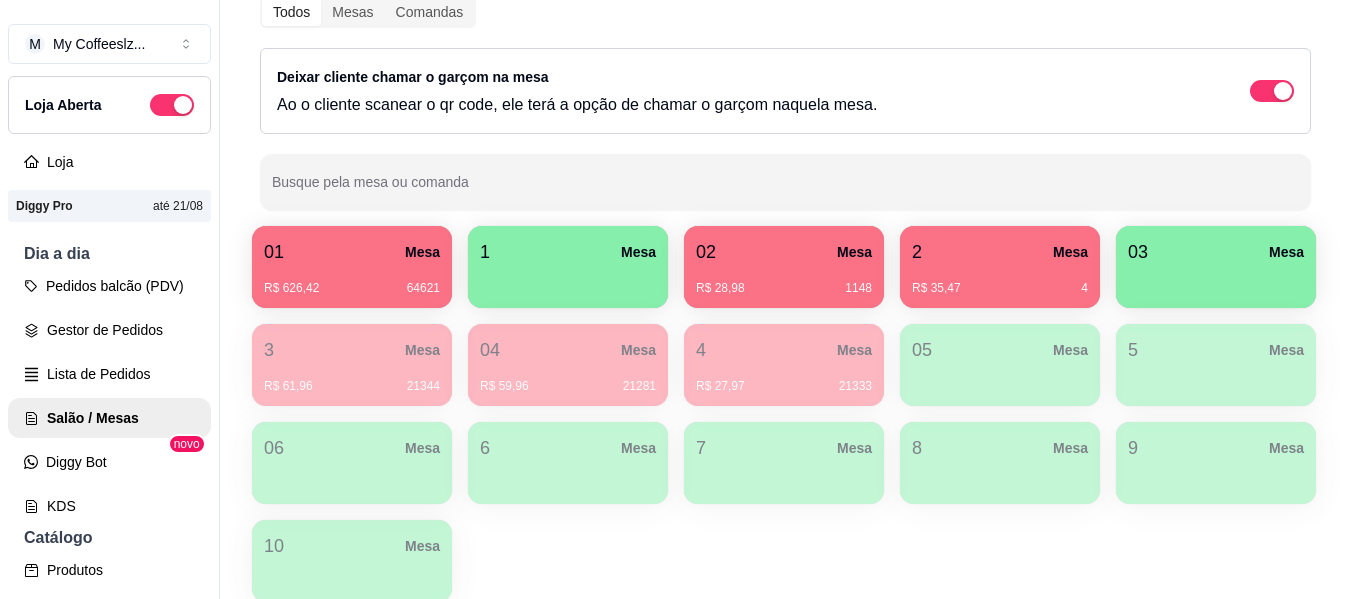 click on "02 Mesa" at bounding box center [784, 252] 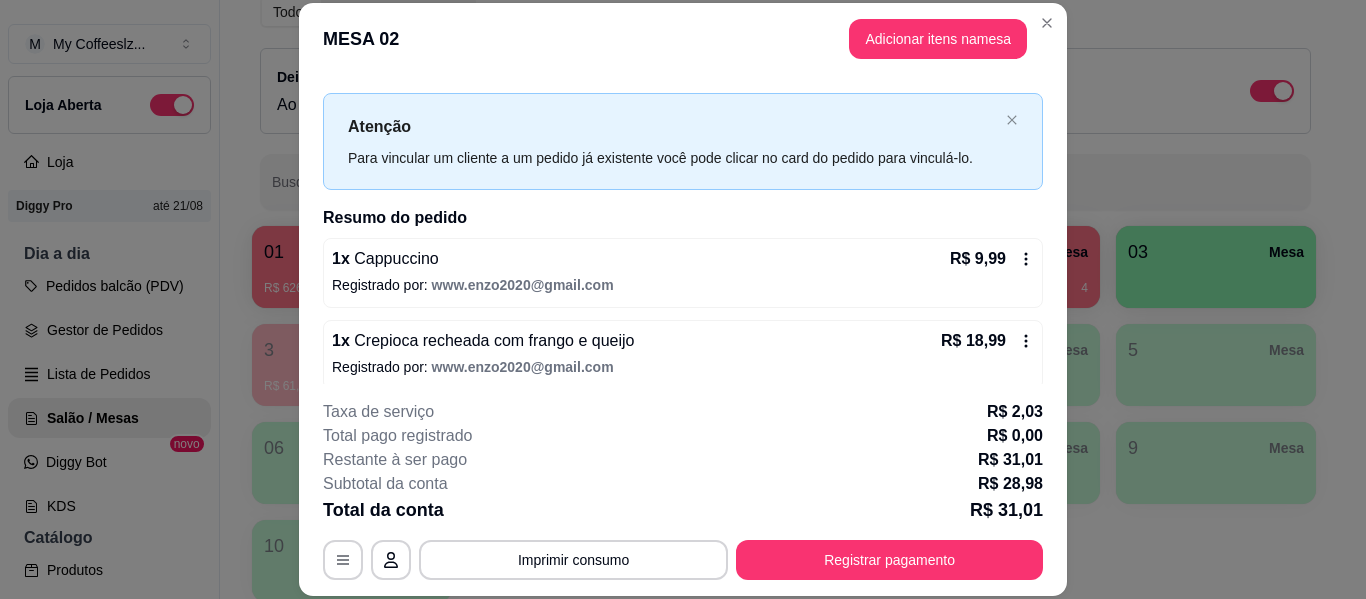 scroll, scrollTop: 40, scrollLeft: 0, axis: vertical 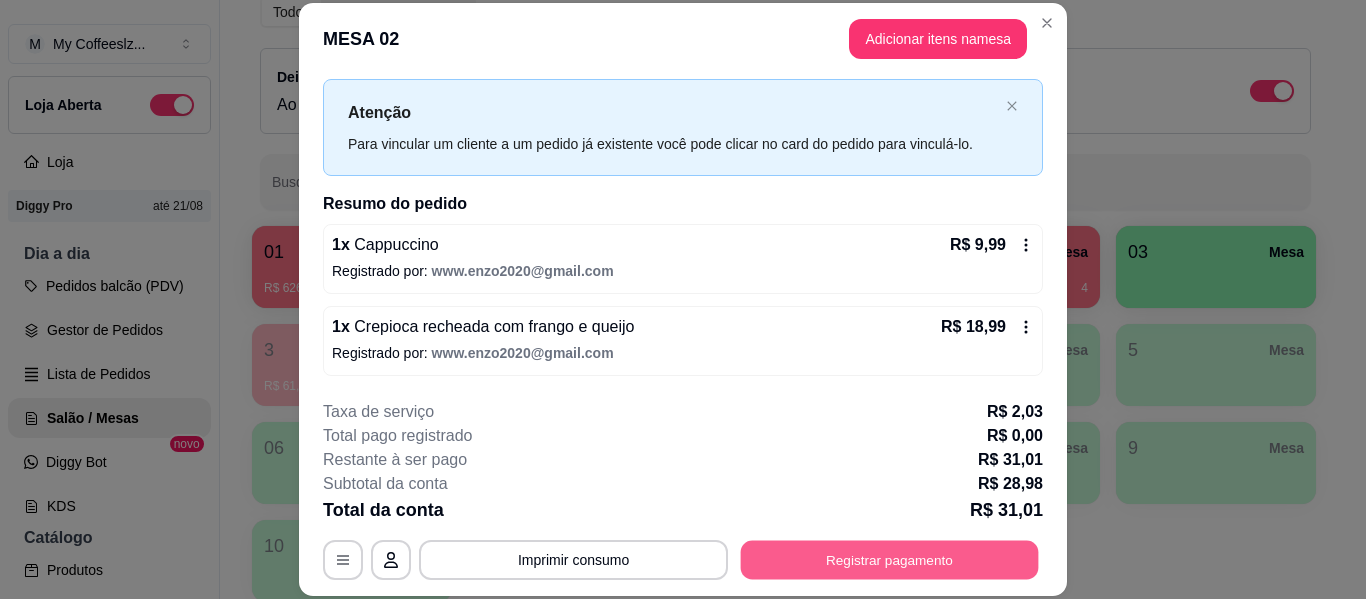 click on "Registrar pagamento" at bounding box center [890, 560] 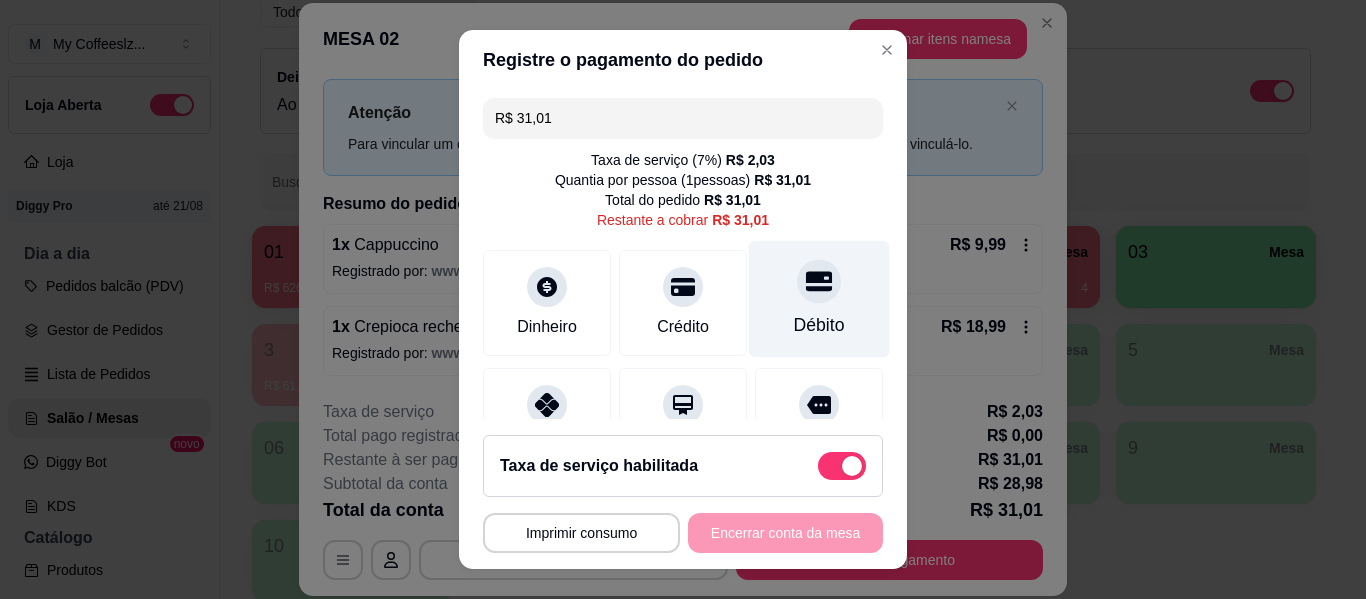 click at bounding box center [819, 281] 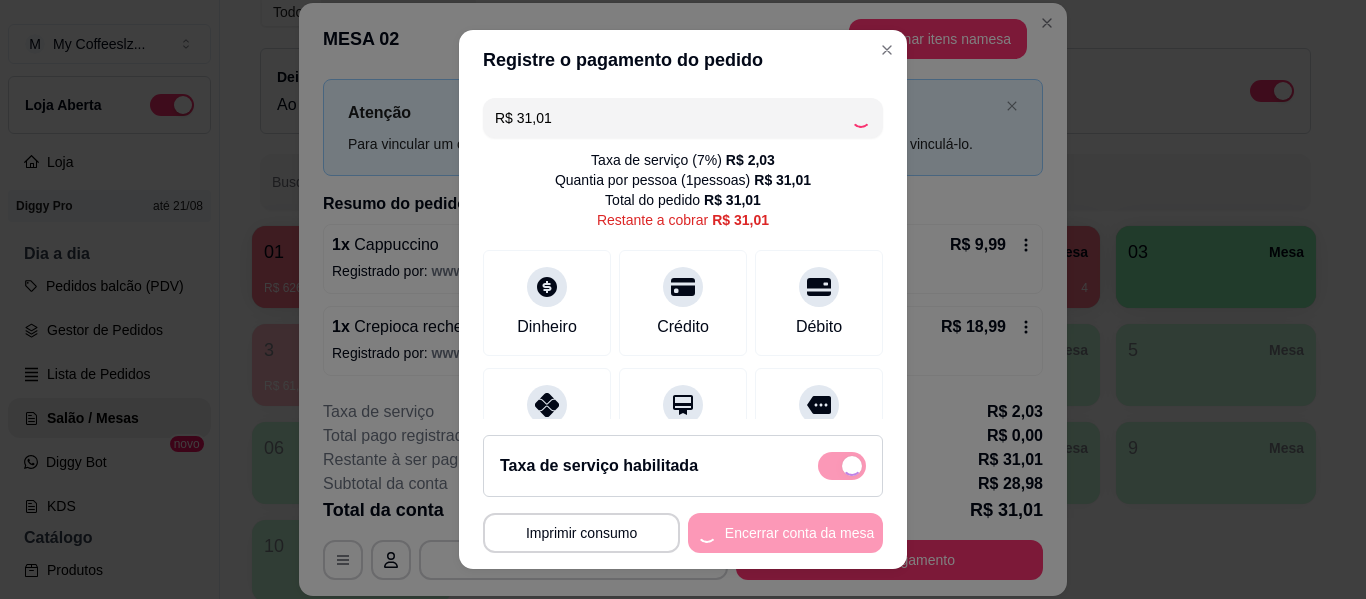 type on "R$ 0,00" 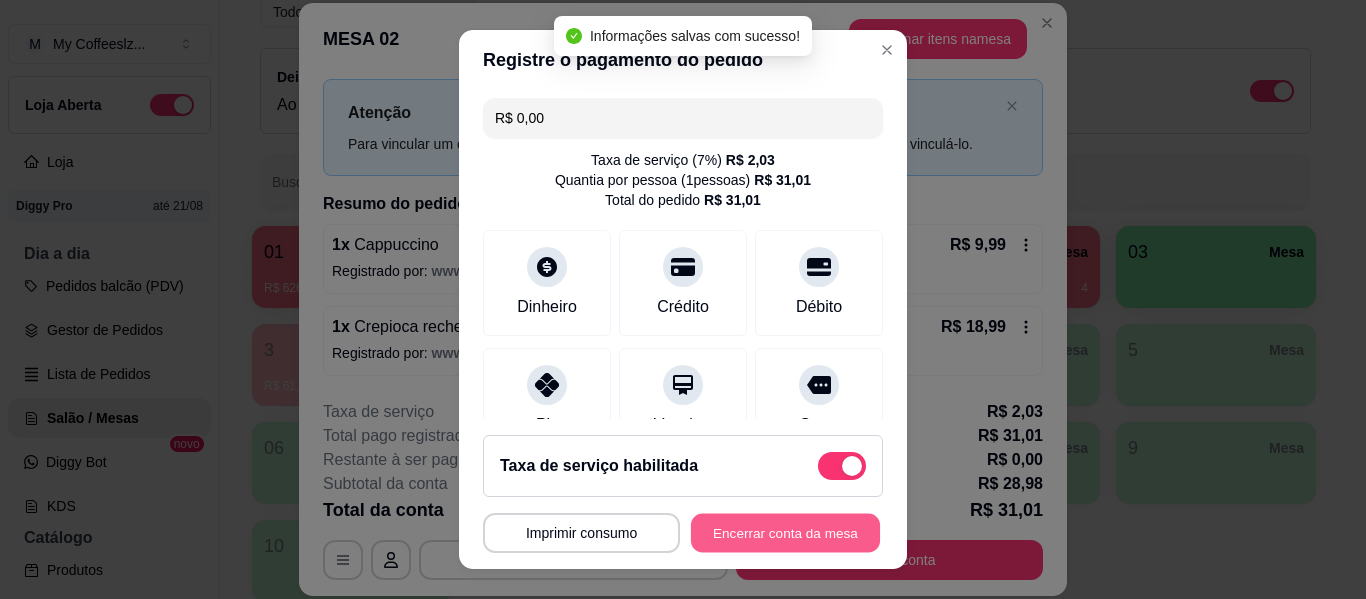 click on "Encerrar conta da mesa" at bounding box center [785, 533] 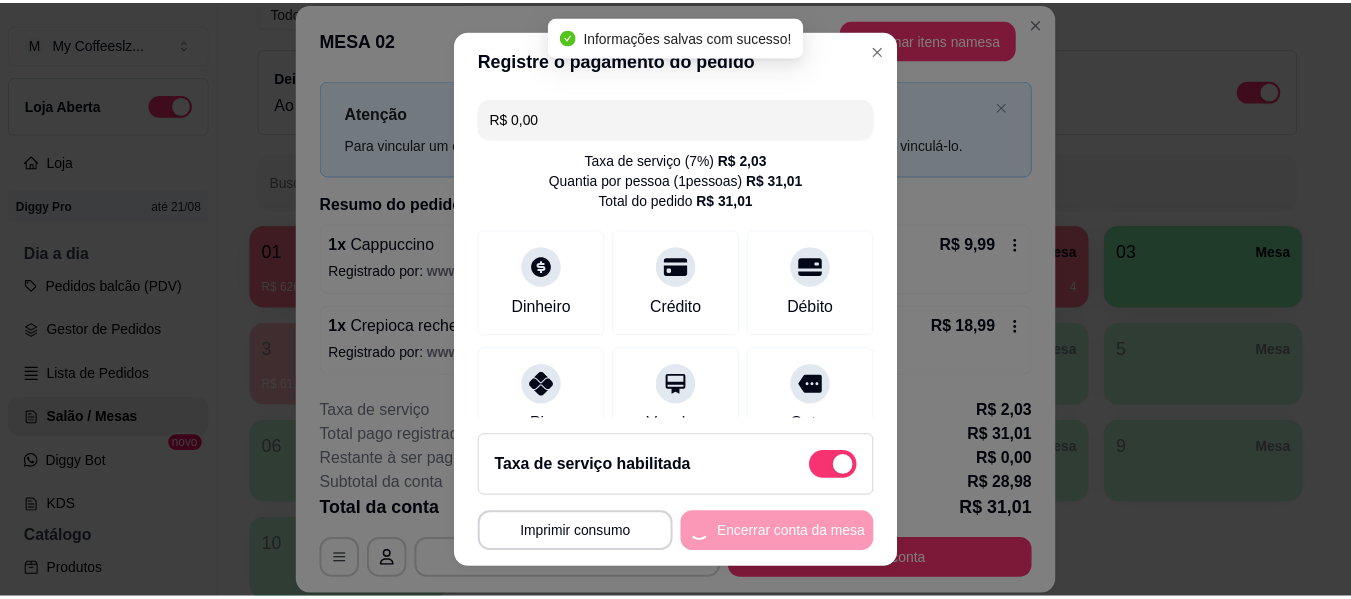 scroll, scrollTop: 0, scrollLeft: 0, axis: both 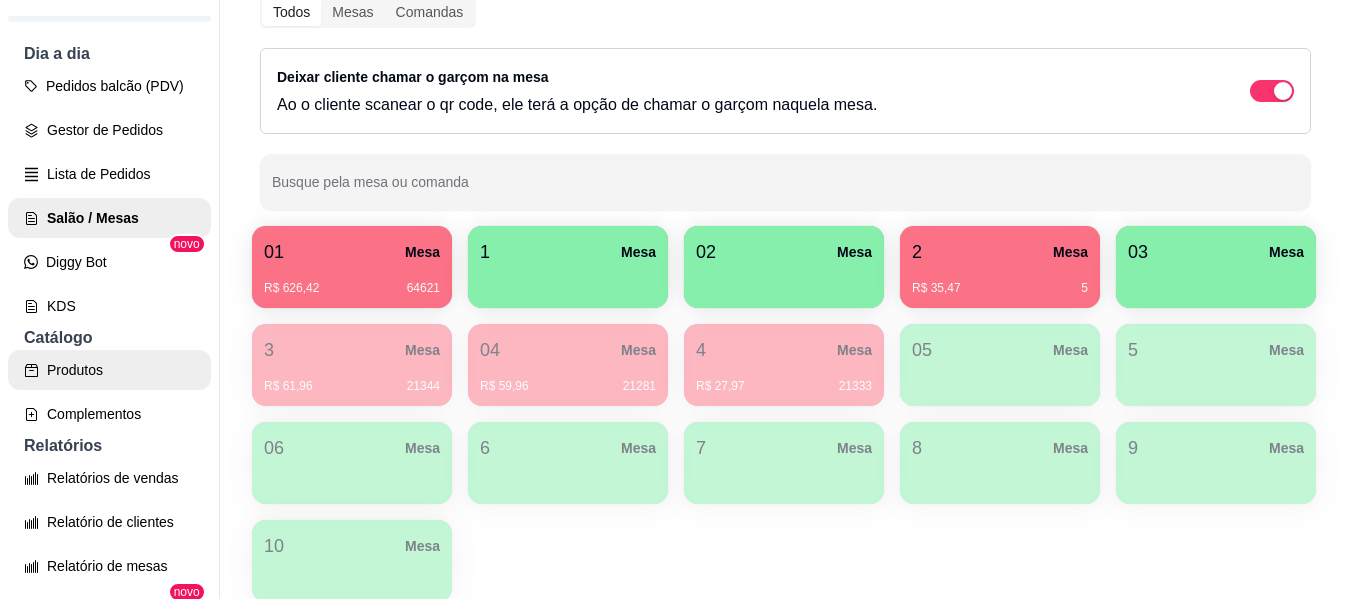 click on "Produtos" at bounding box center (109, 370) 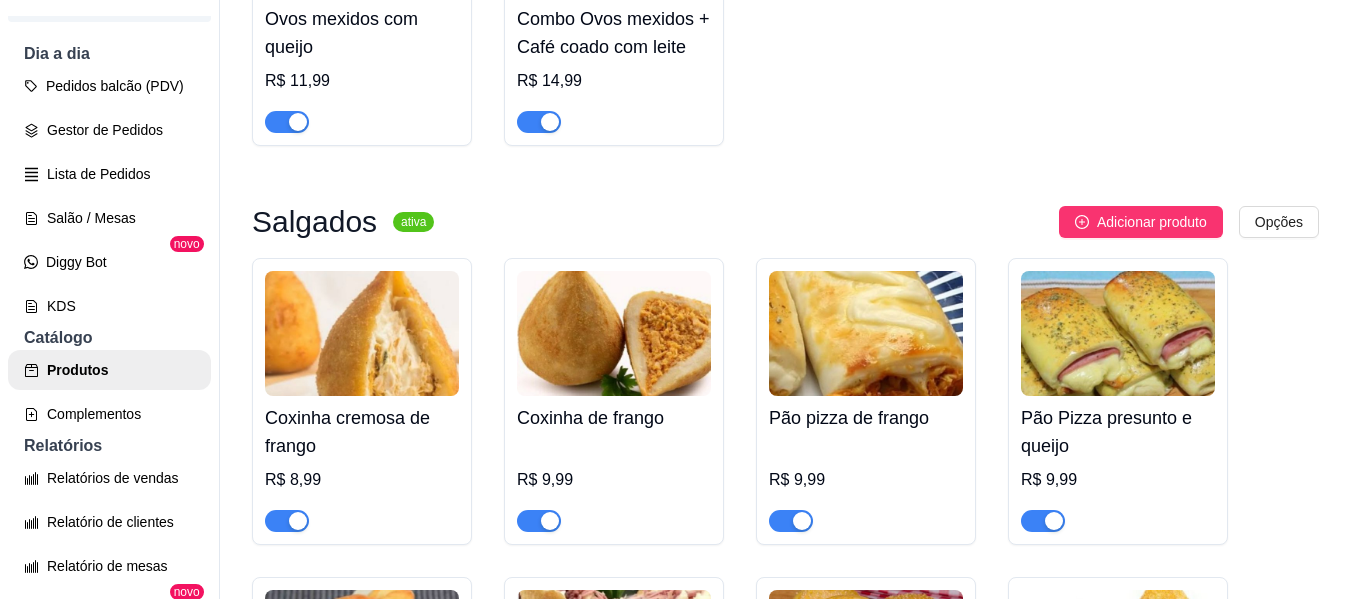 scroll, scrollTop: 6800, scrollLeft: 0, axis: vertical 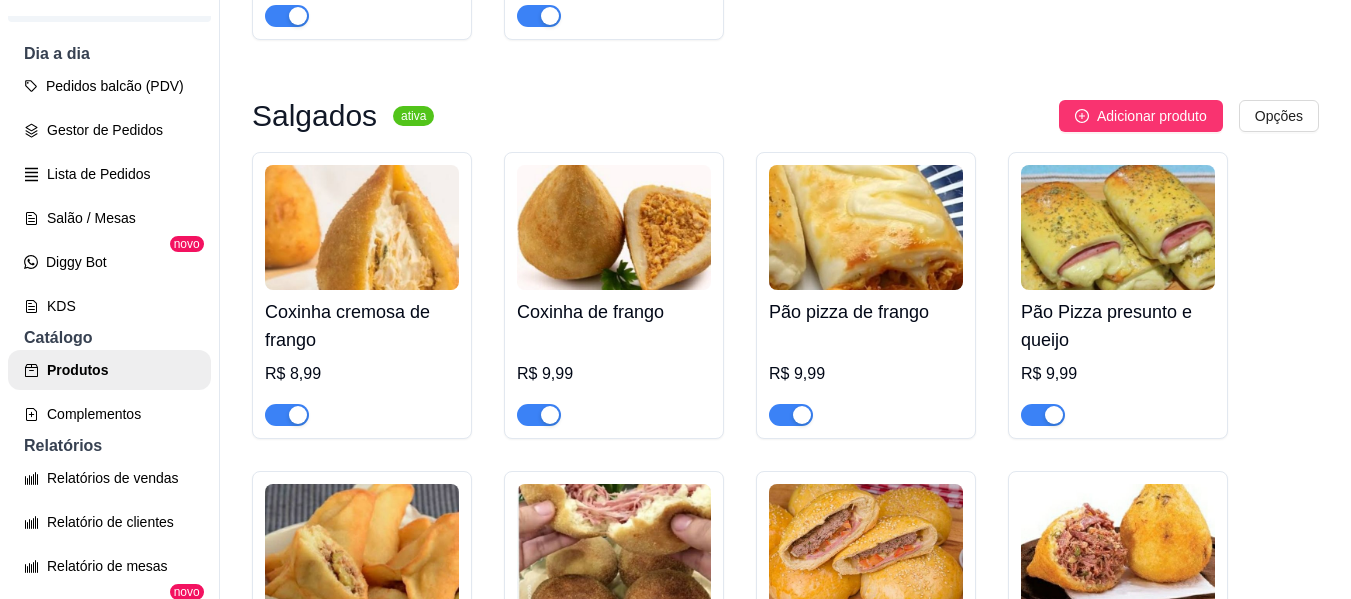 click at bounding box center (539, 415) 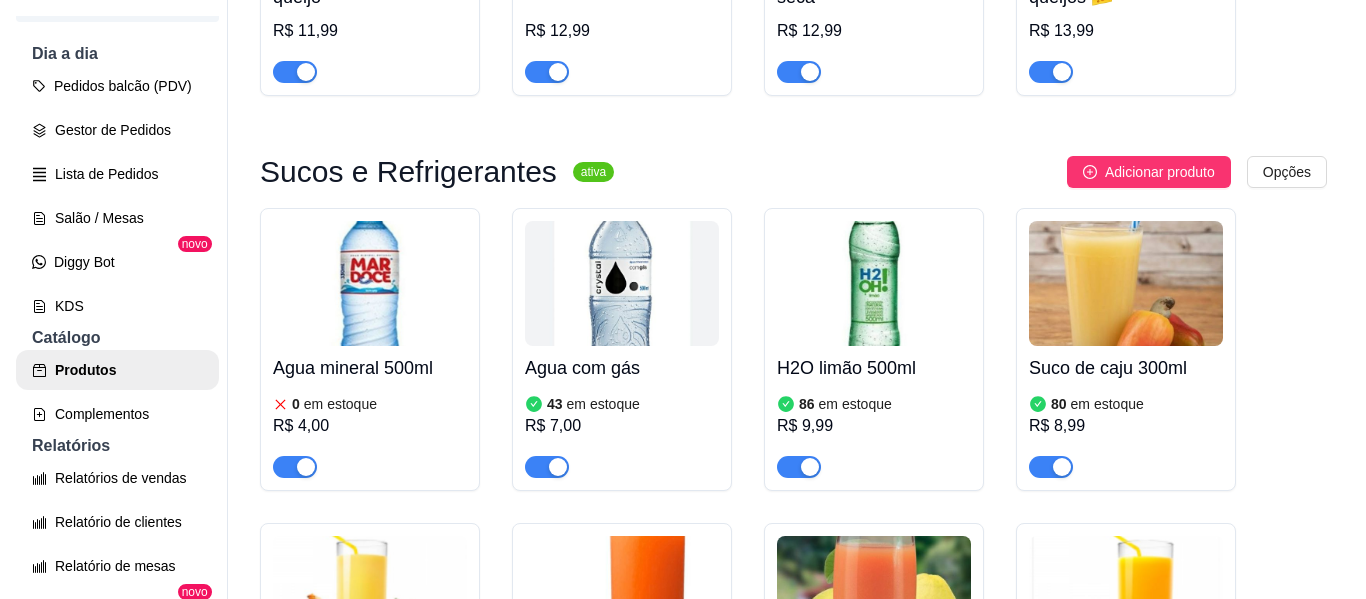 scroll, scrollTop: 7800, scrollLeft: 0, axis: vertical 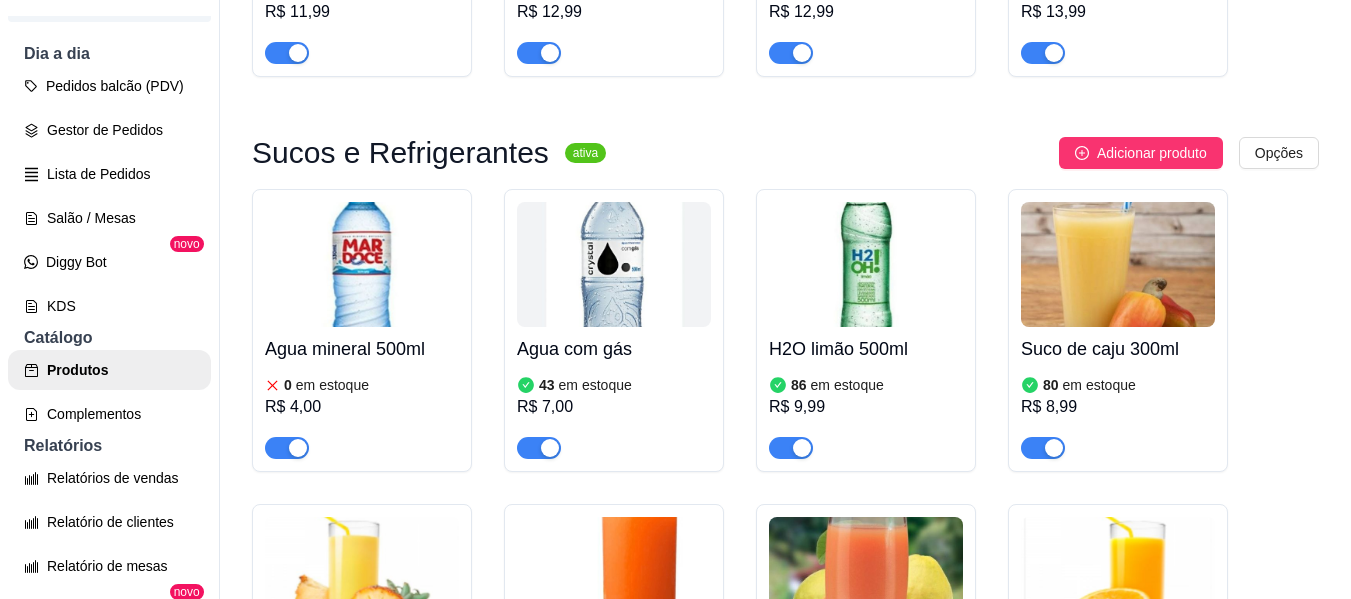 click on "0" at bounding box center [288, 385] 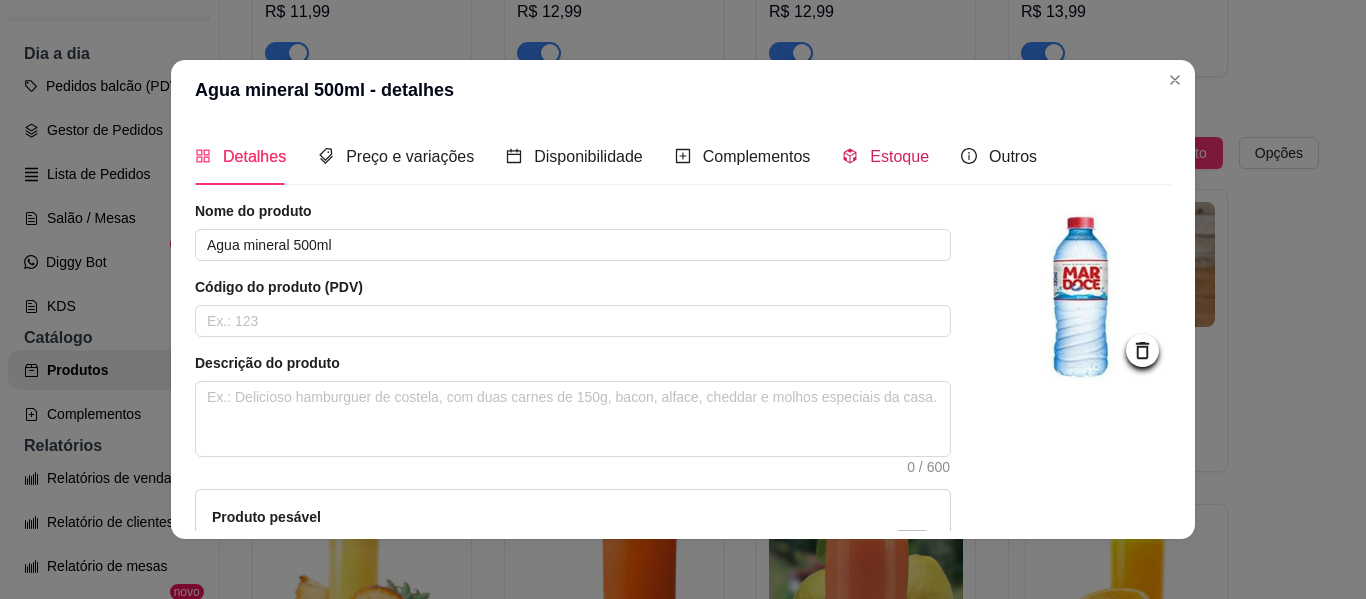 click on "Estoque" at bounding box center (899, 156) 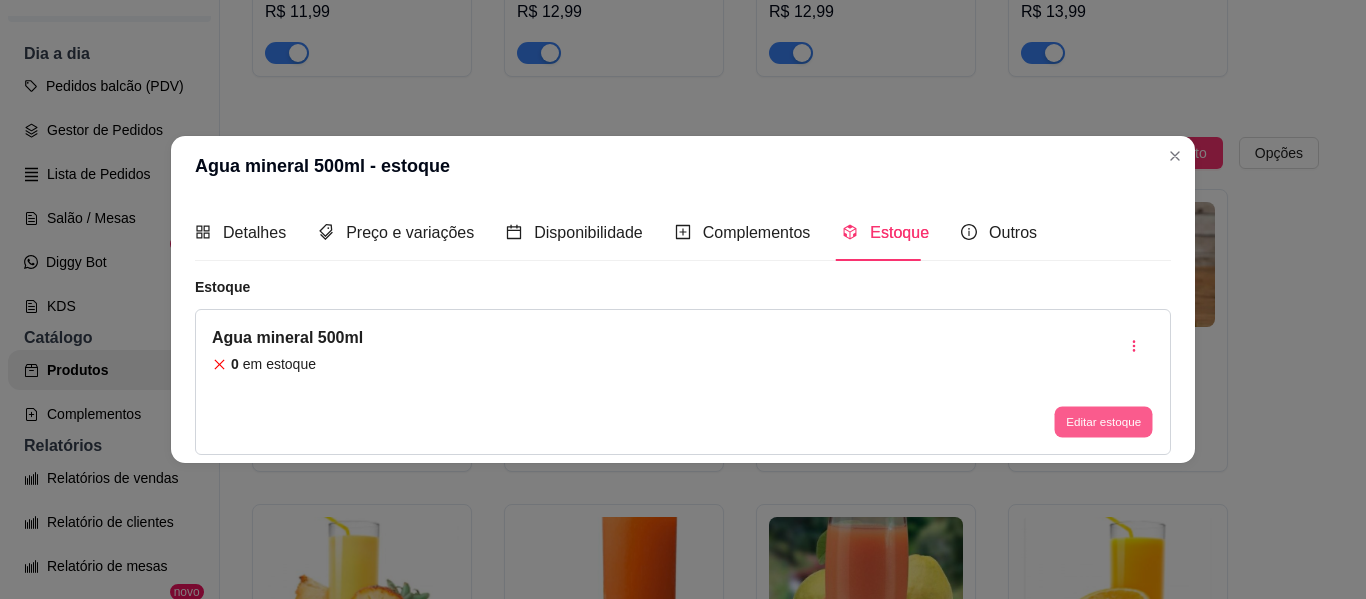 click on "Editar estoque" at bounding box center (1103, 422) 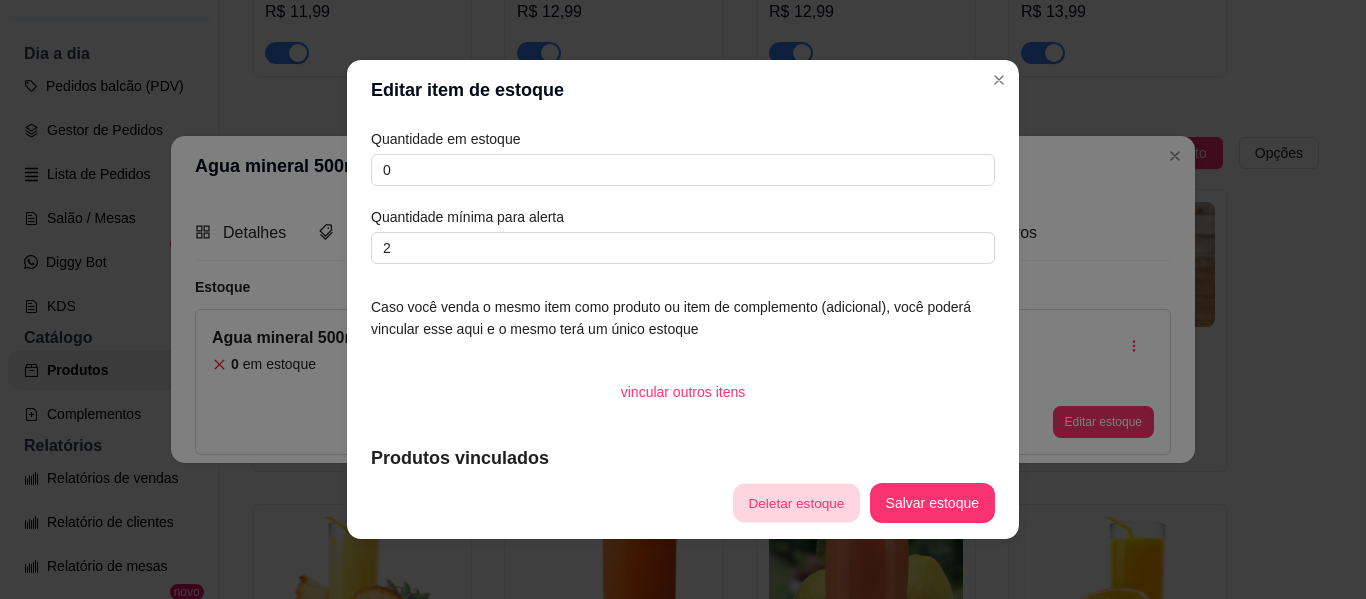 click on "Deletar estoque" at bounding box center (796, 503) 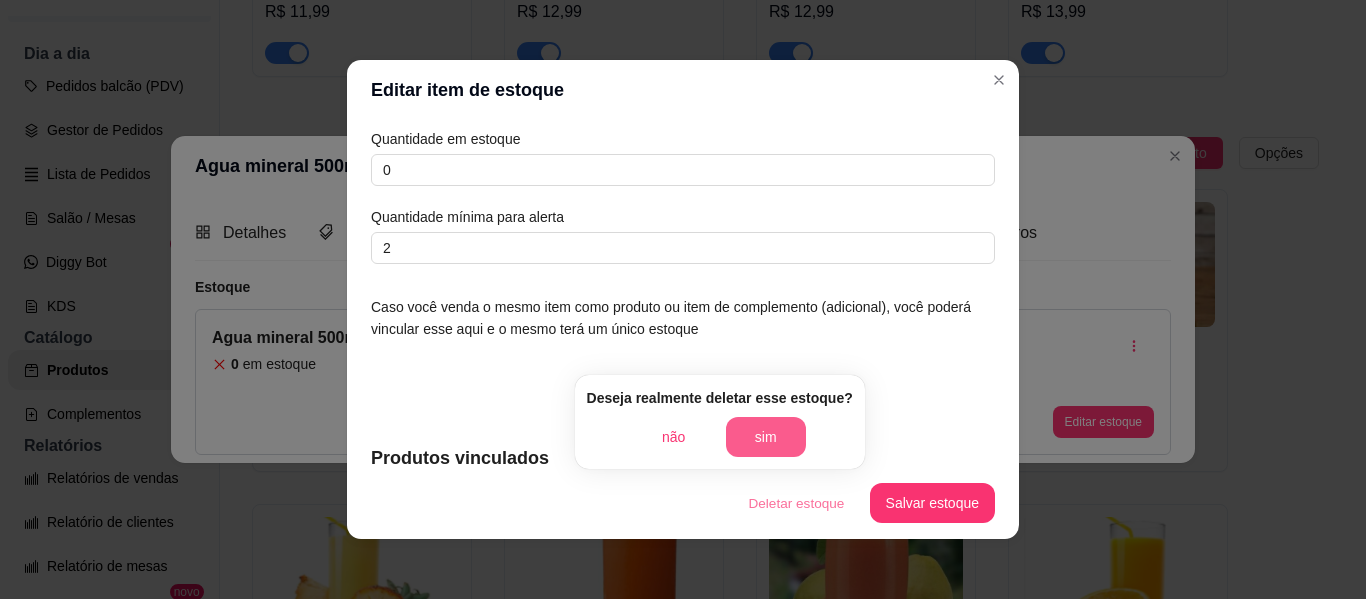 click on "sim" at bounding box center [766, 437] 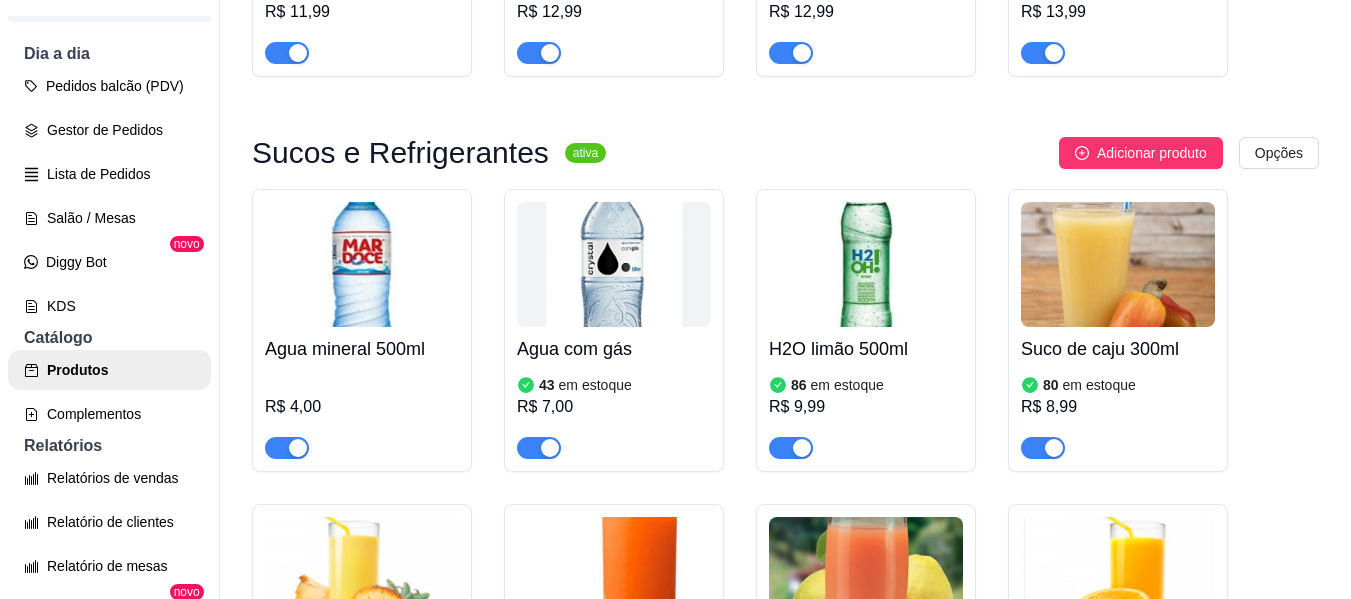 click at bounding box center [614, 264] 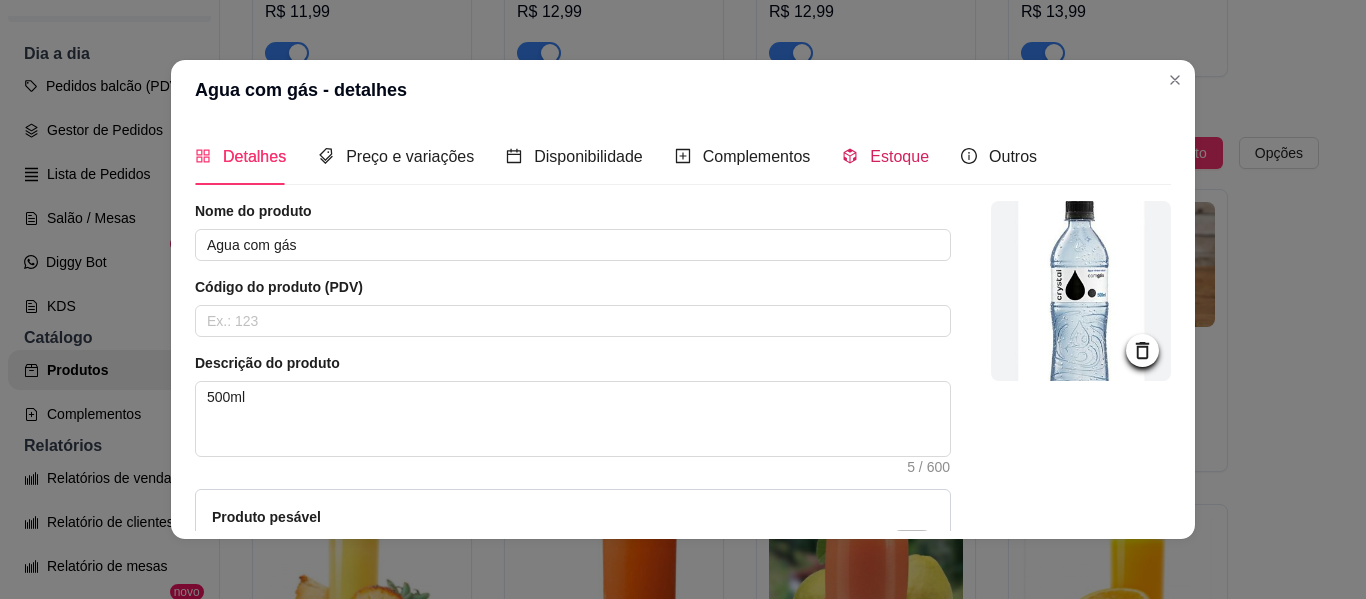 click on "Estoque" at bounding box center (899, 156) 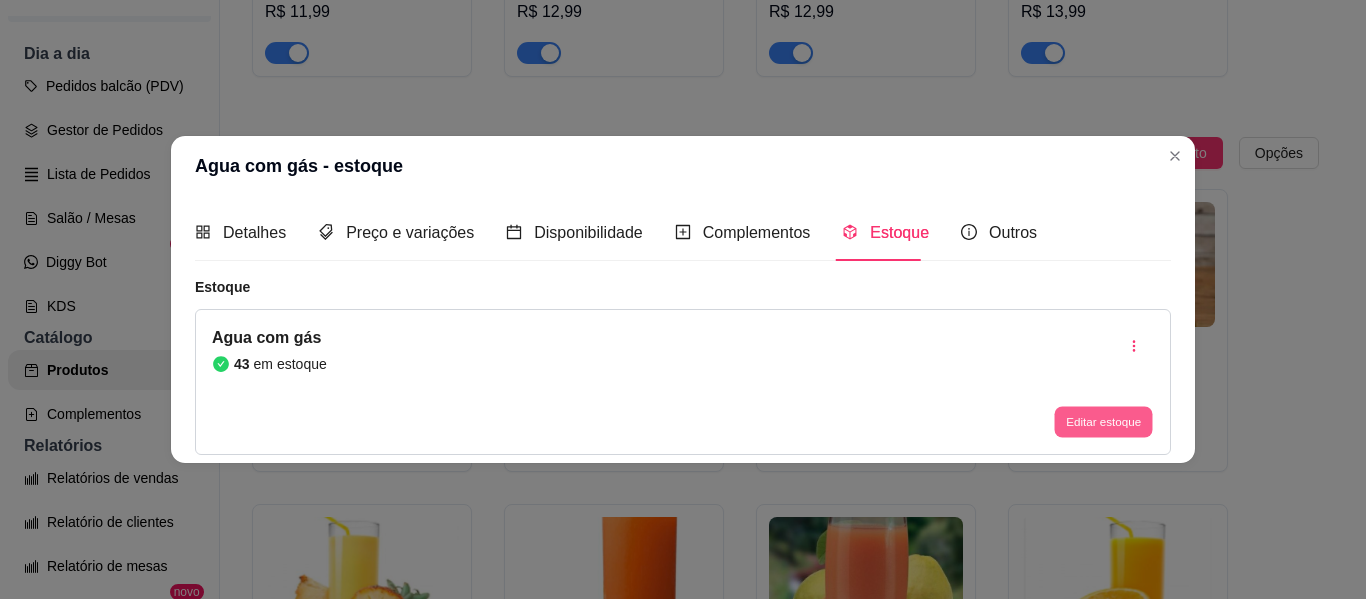 click on "Editar estoque" at bounding box center [1103, 422] 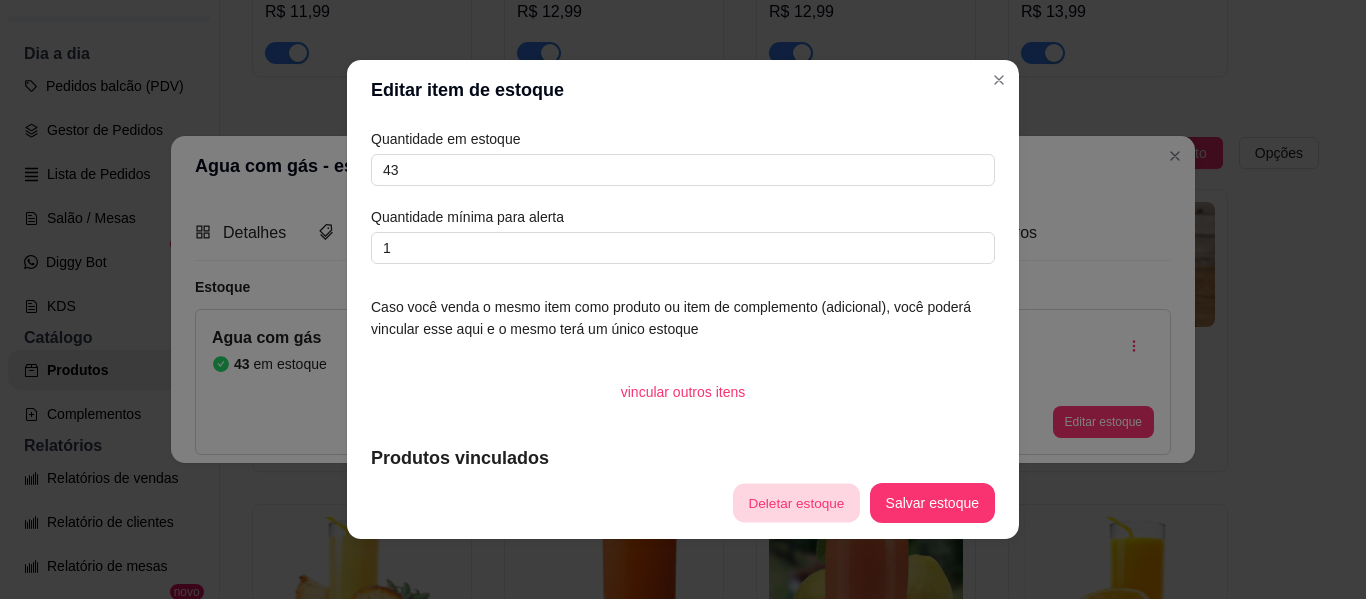 click on "Deletar estoque" at bounding box center [796, 503] 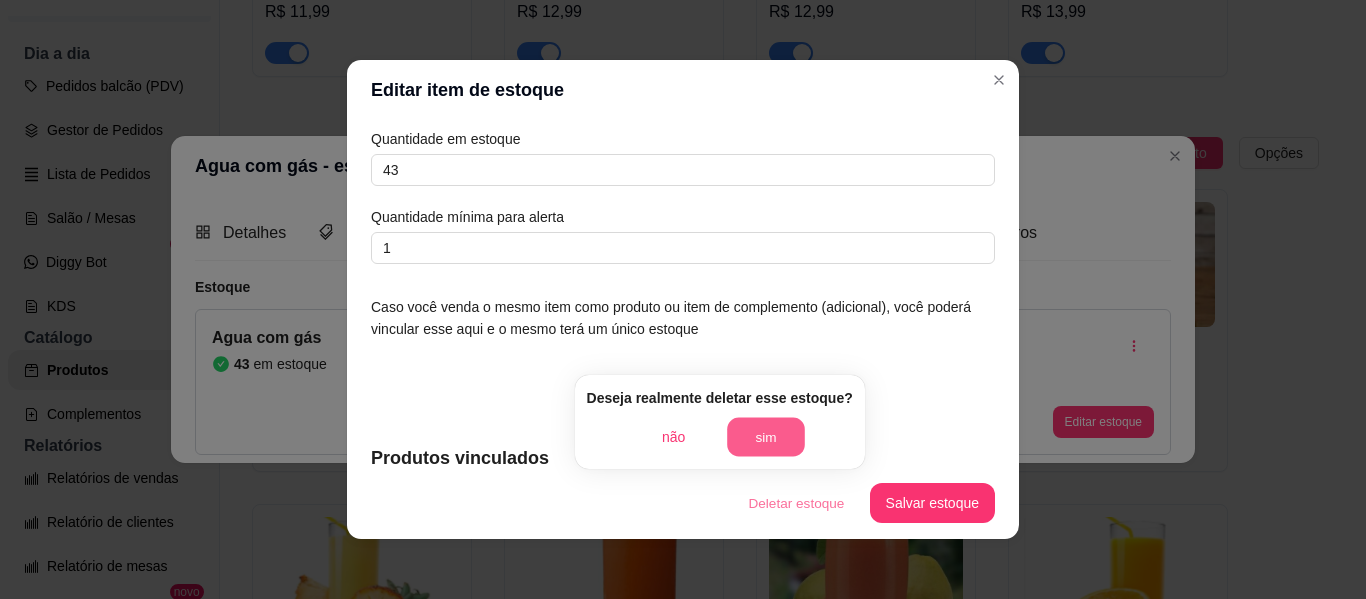 click on "sim" at bounding box center [766, 437] 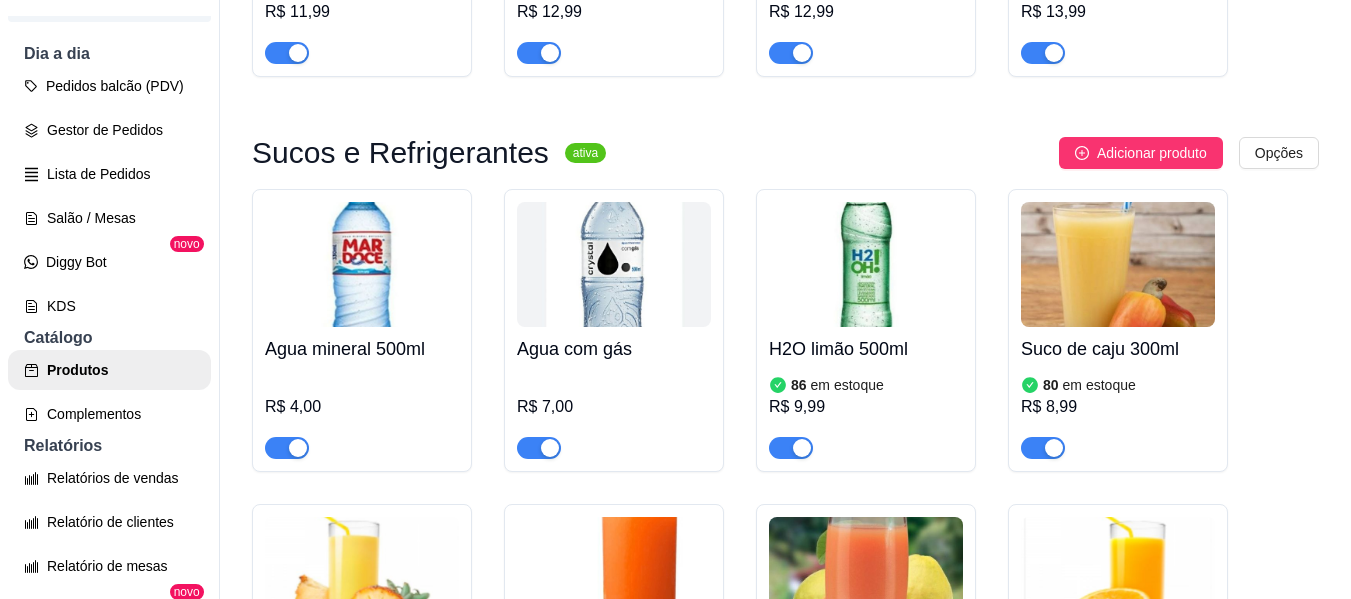 click at bounding box center (866, 264) 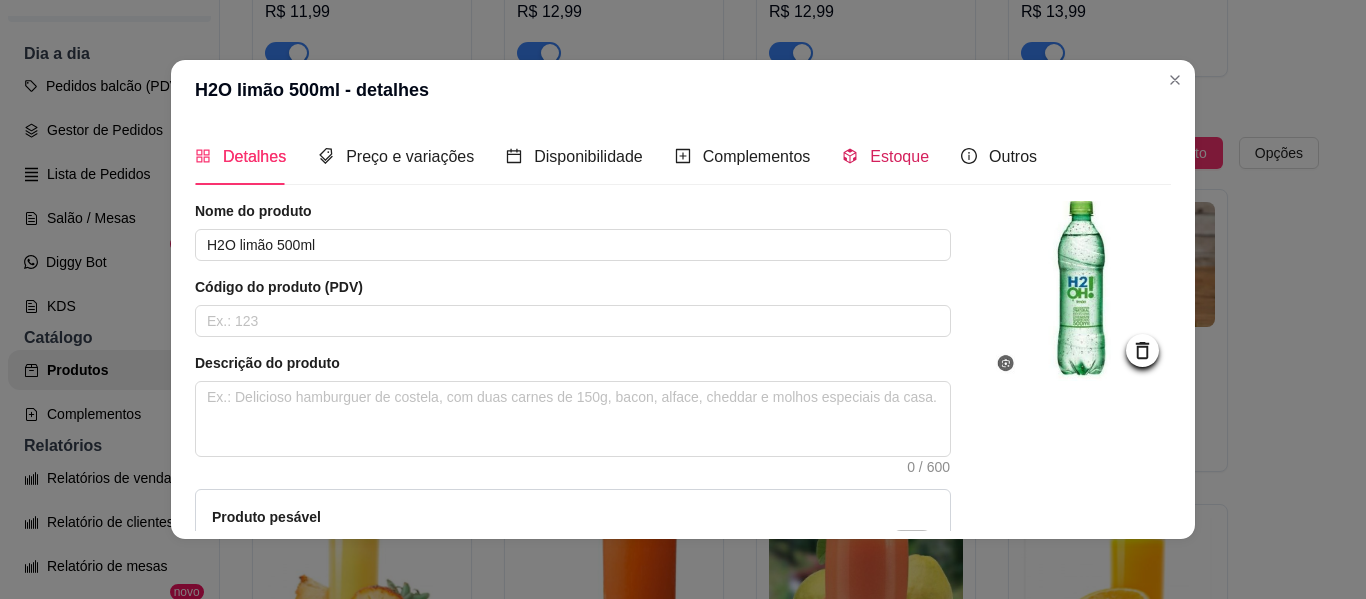 click on "Estoque" at bounding box center (899, 156) 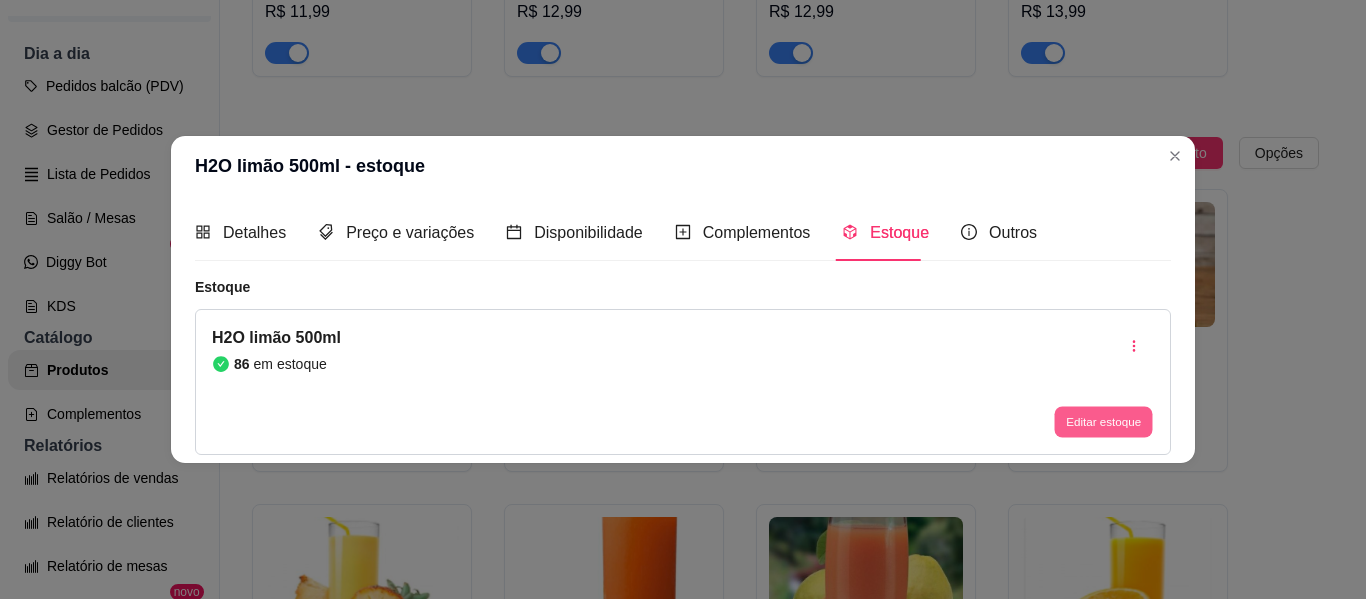 click on "Editar estoque" at bounding box center [1103, 422] 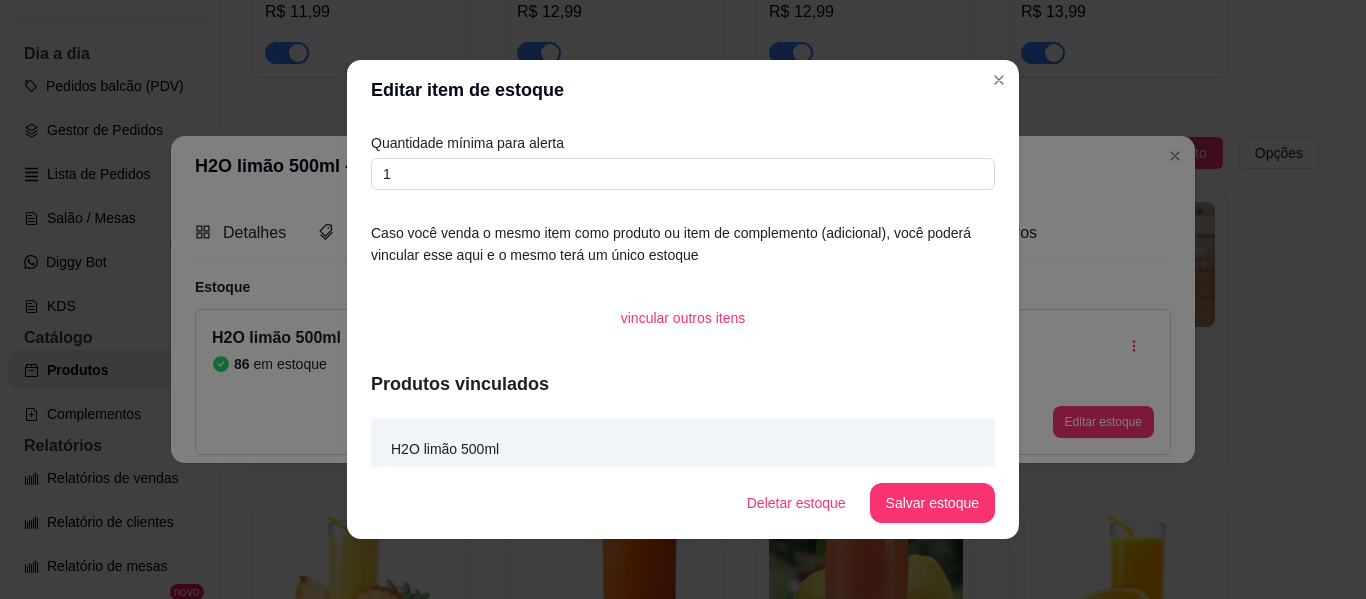 scroll, scrollTop: 95, scrollLeft: 0, axis: vertical 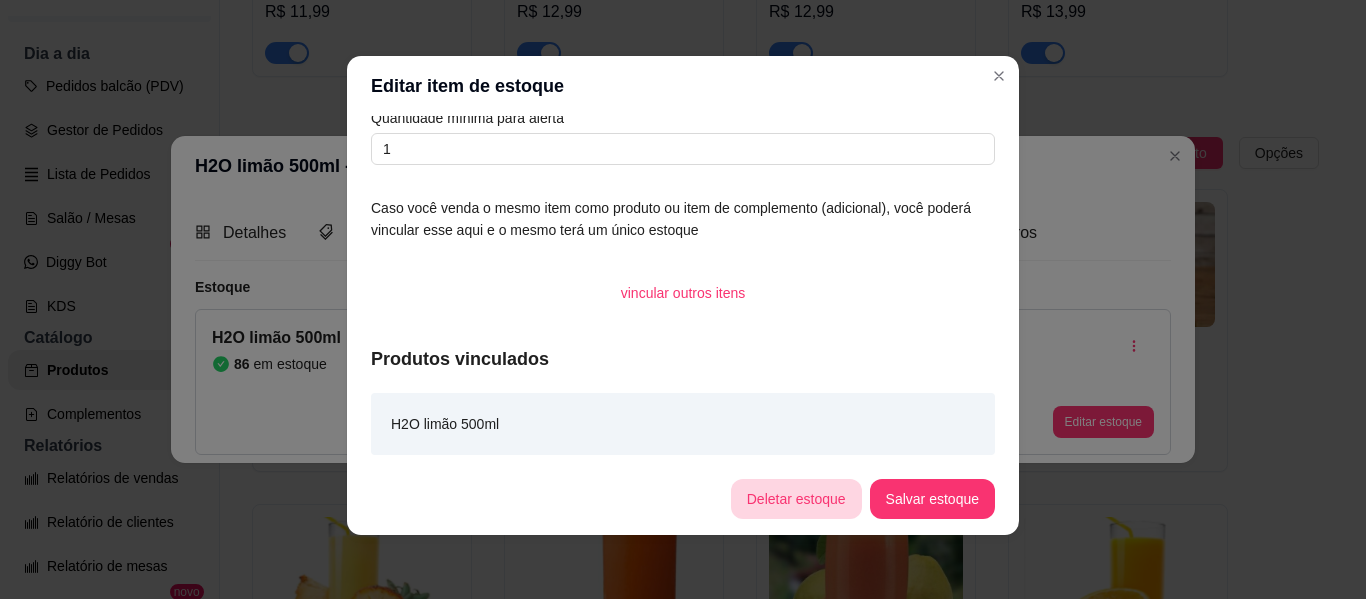 click on "Deletar estoque" at bounding box center [796, 499] 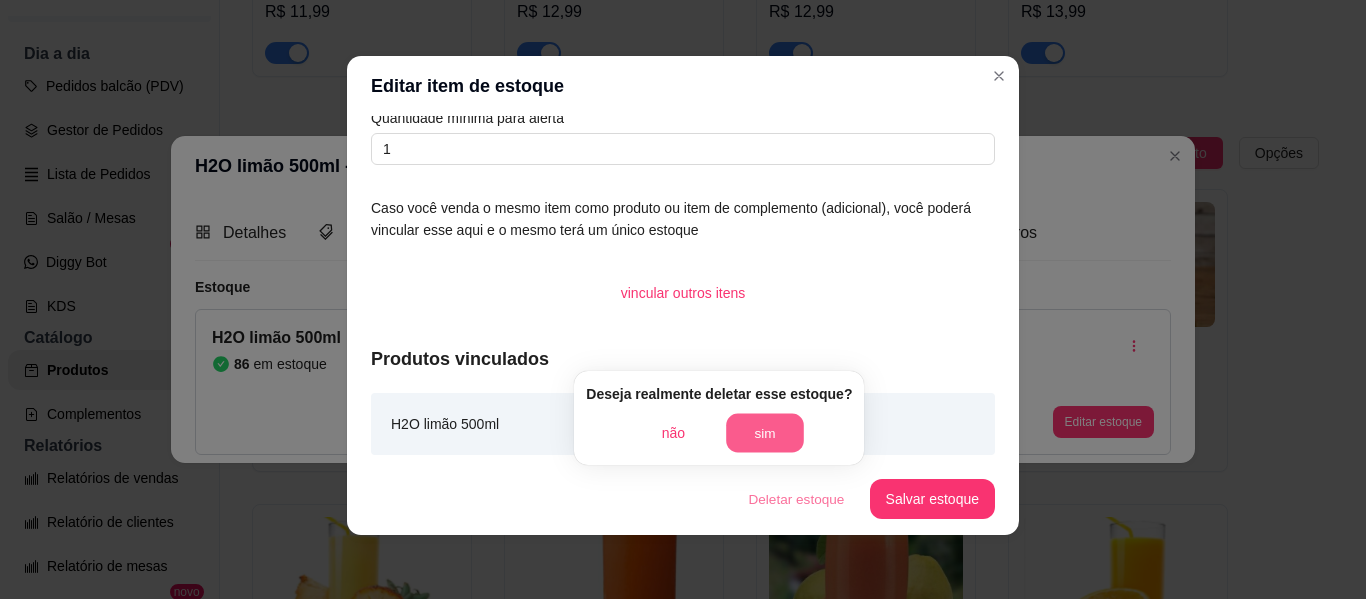 click on "sim" at bounding box center [766, 433] 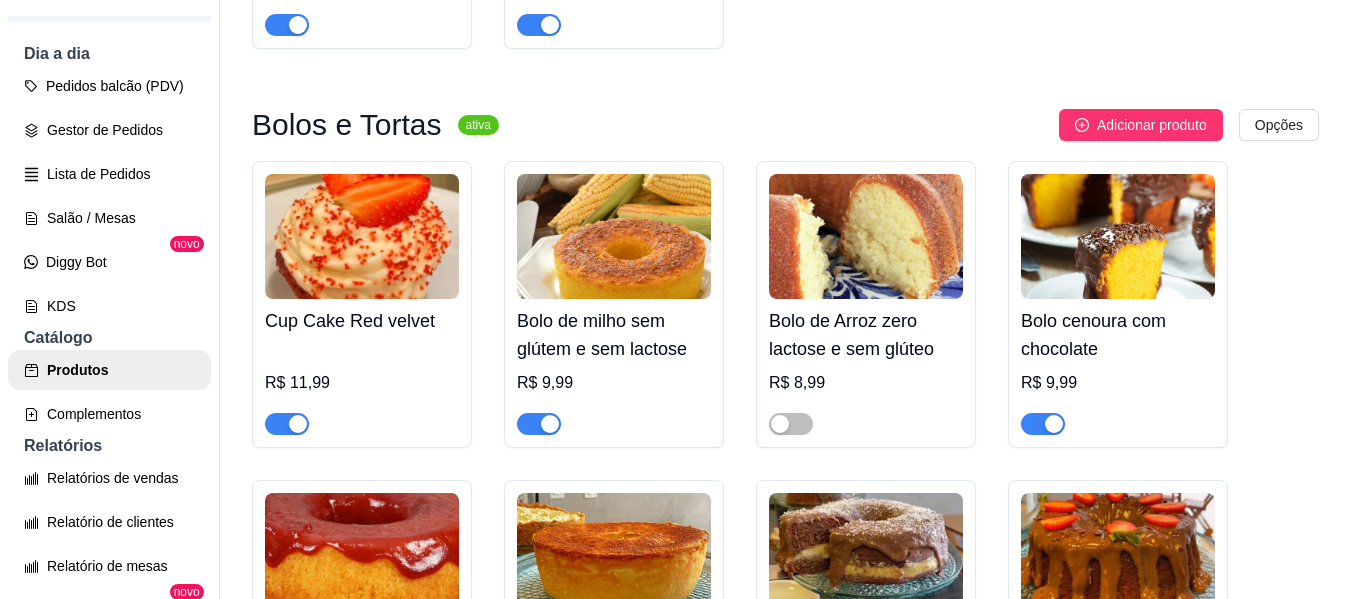 scroll, scrollTop: 9900, scrollLeft: 0, axis: vertical 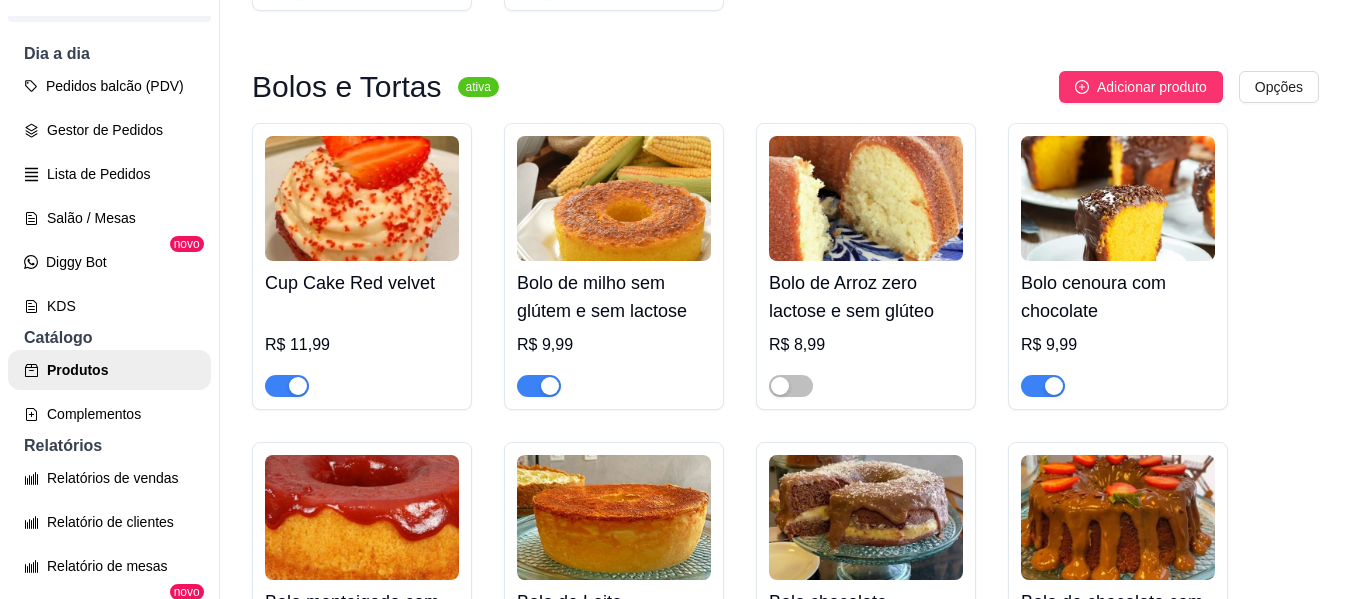 click at bounding box center [298, 386] 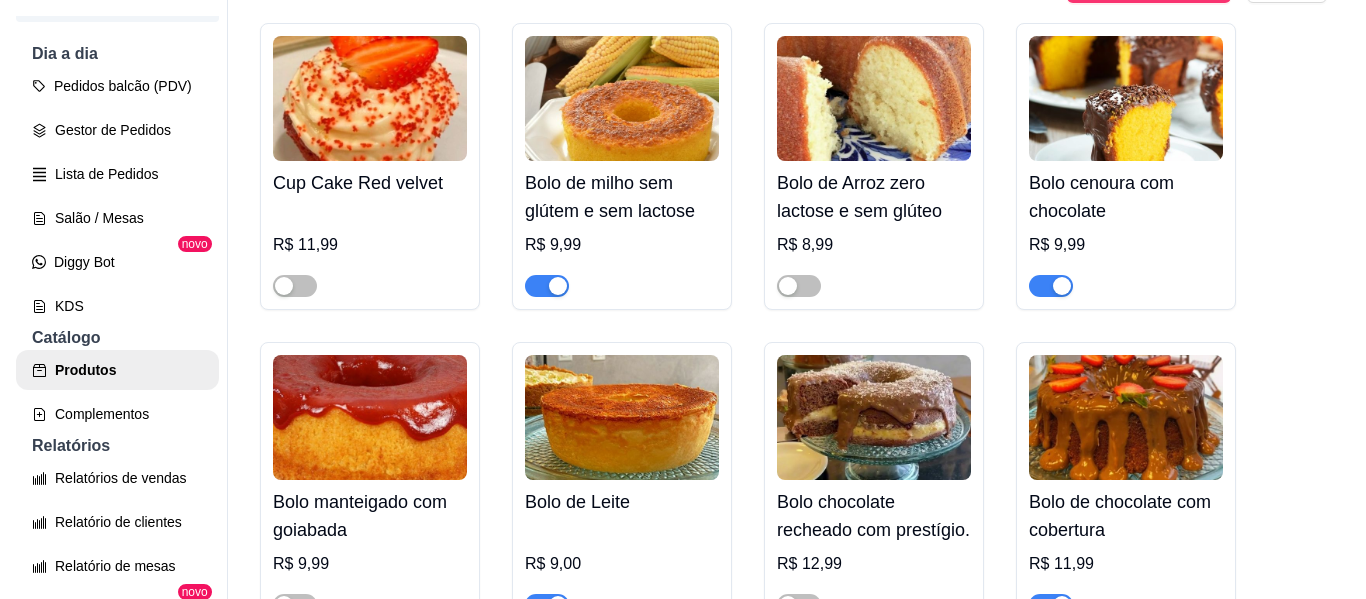 scroll, scrollTop: 9700, scrollLeft: 0, axis: vertical 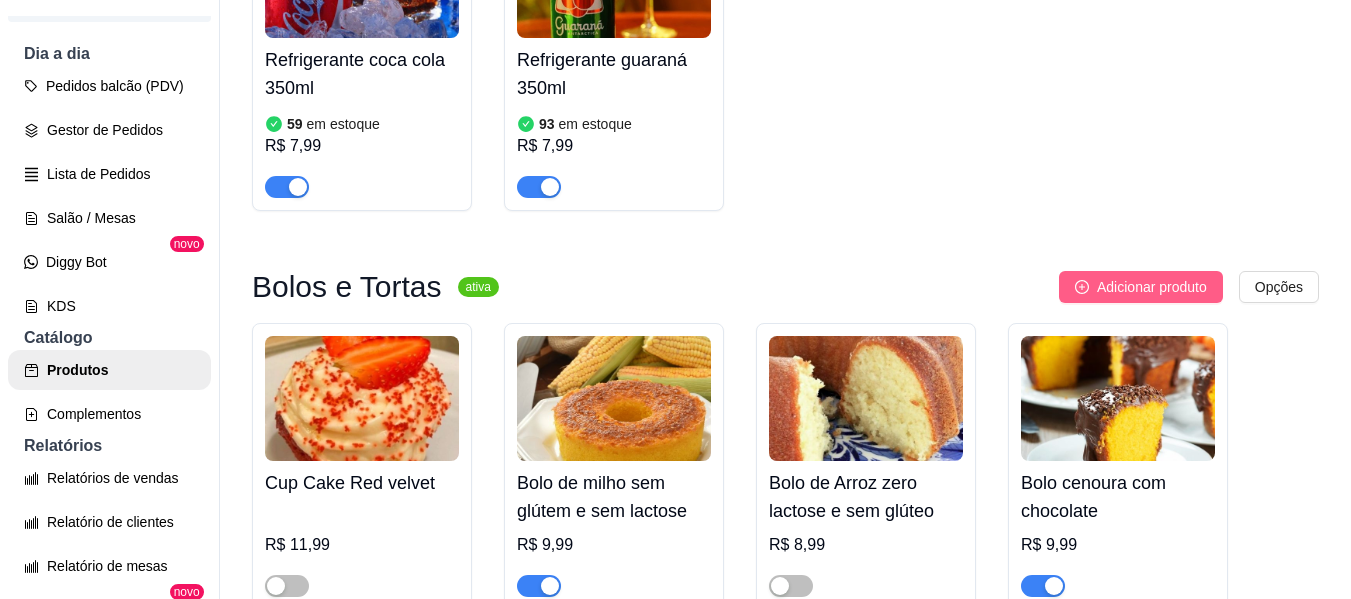 click on "Adicionar produto" at bounding box center (1152, 287) 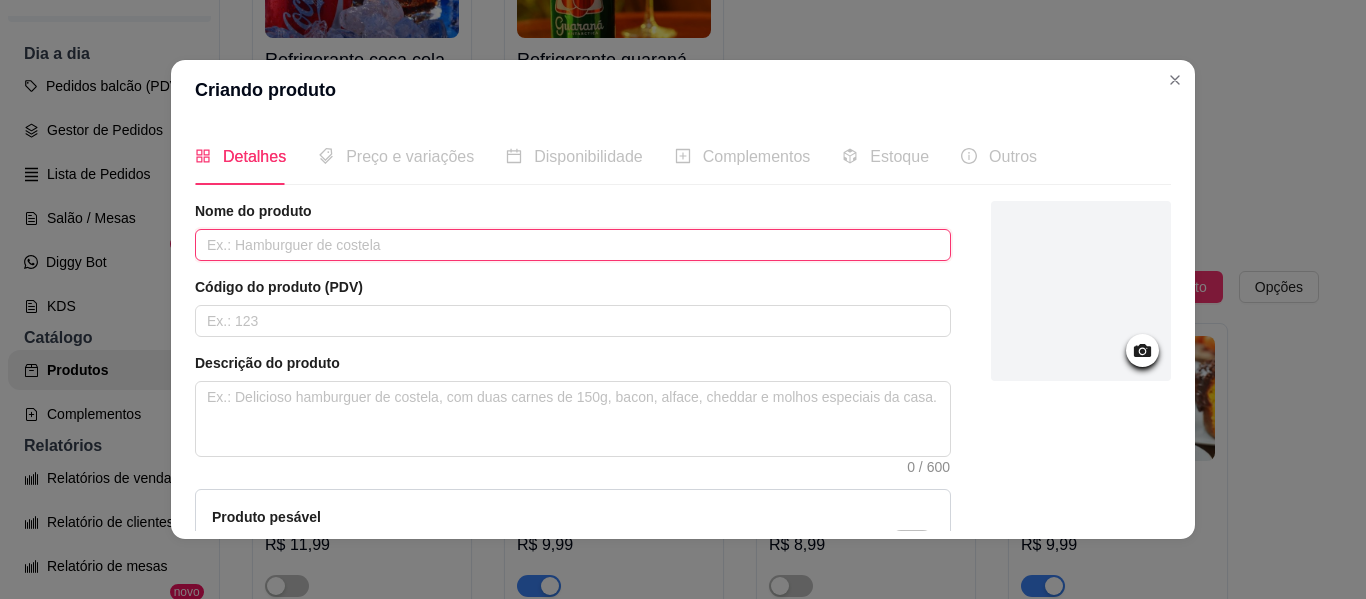 click at bounding box center (573, 245) 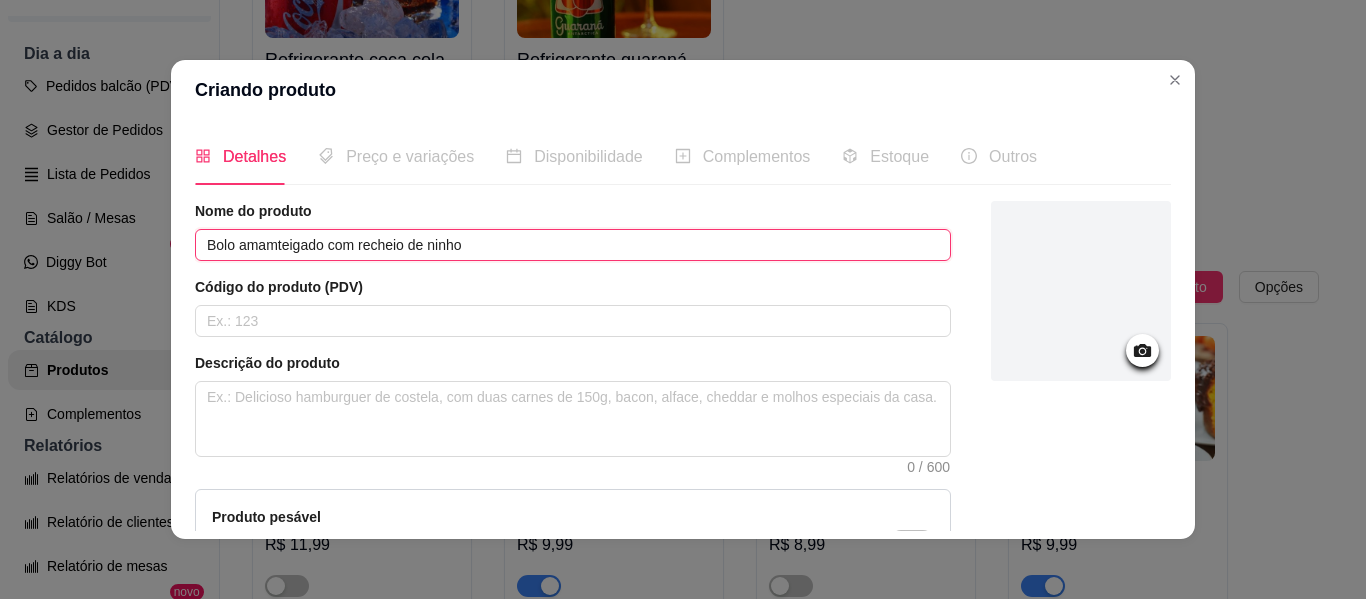click on "Bolo amamteigado com recheio de ninho" at bounding box center [573, 245] 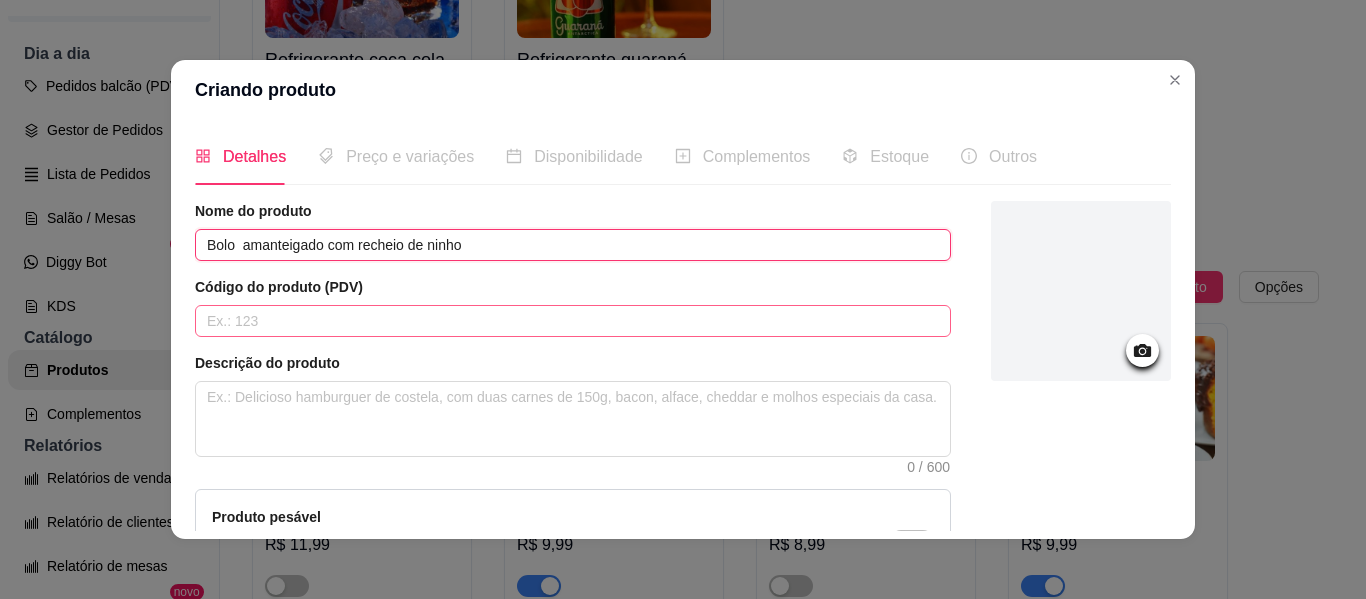 type on "Bolo  amanteigado com recheio de ninho" 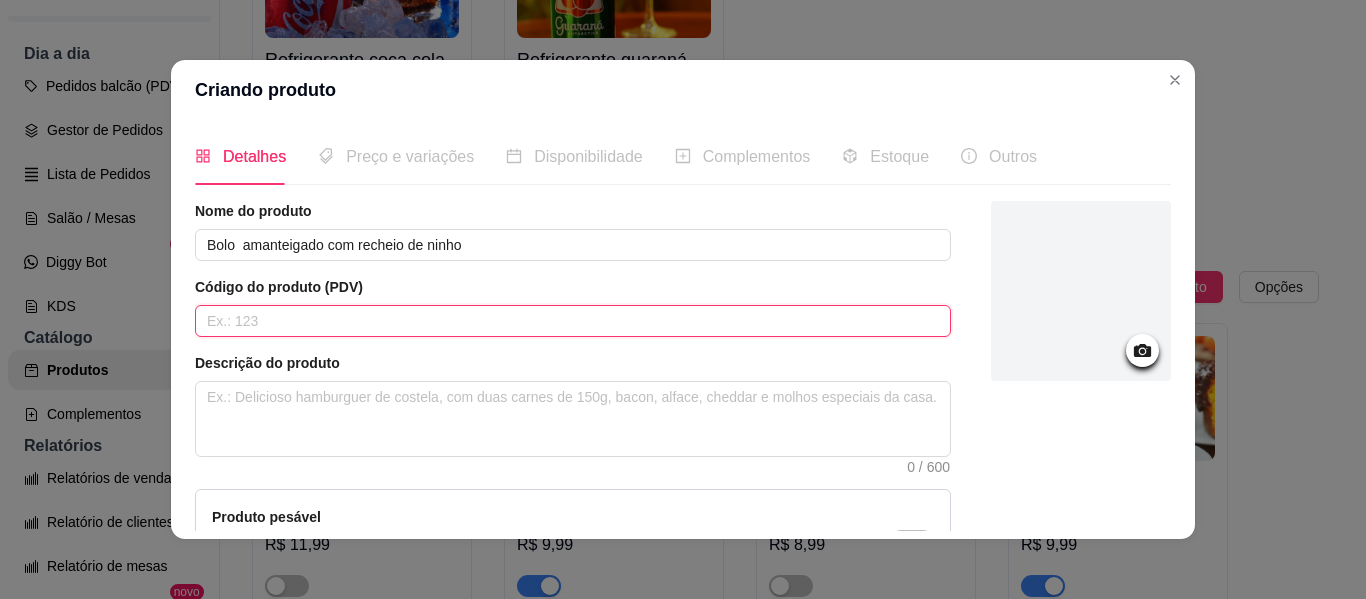 click at bounding box center (573, 321) 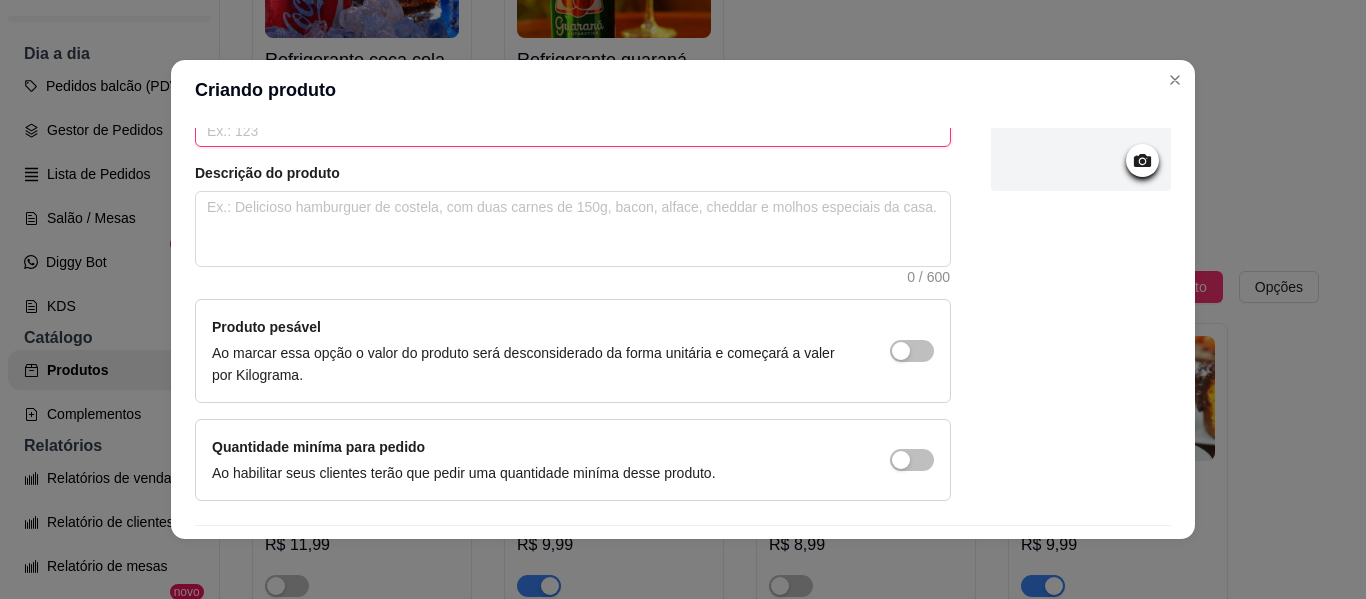 scroll, scrollTop: 200, scrollLeft: 0, axis: vertical 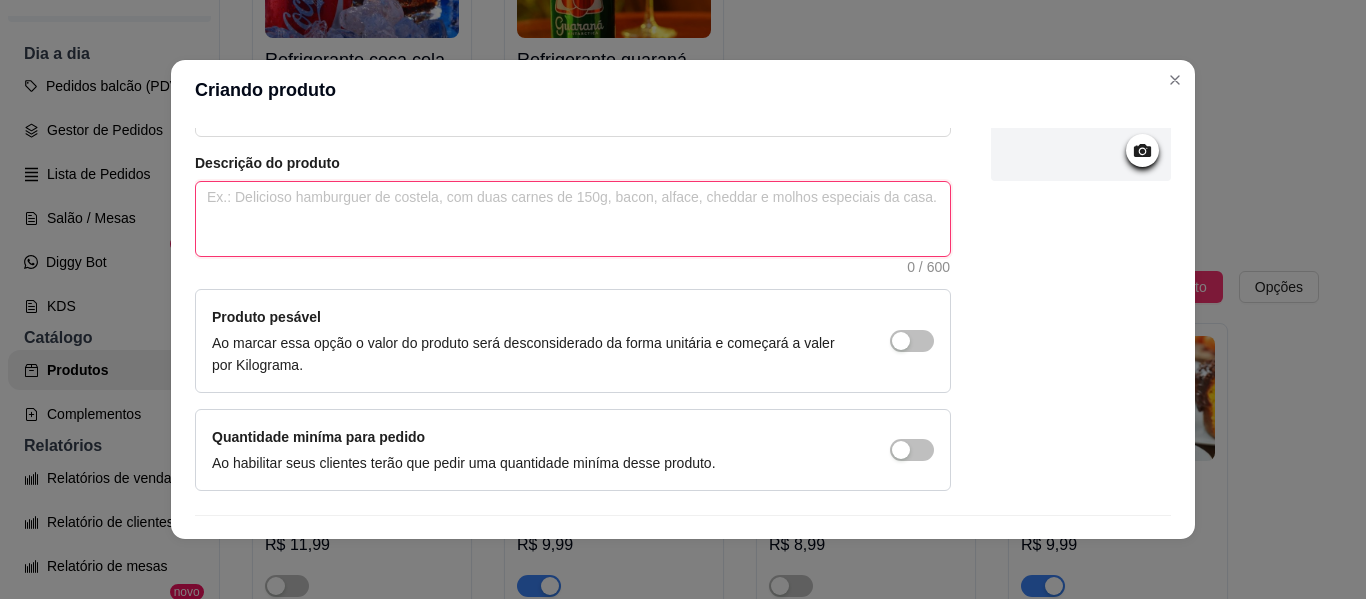click at bounding box center [573, 219] 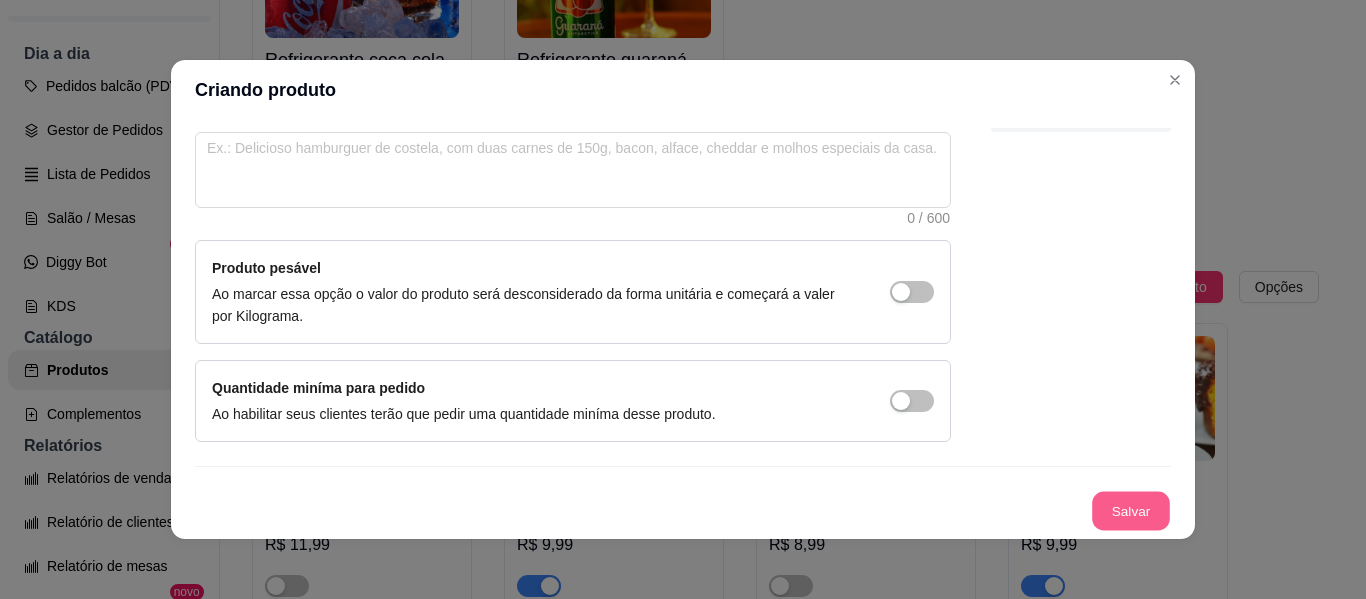 click on "Salvar" at bounding box center (1131, 511) 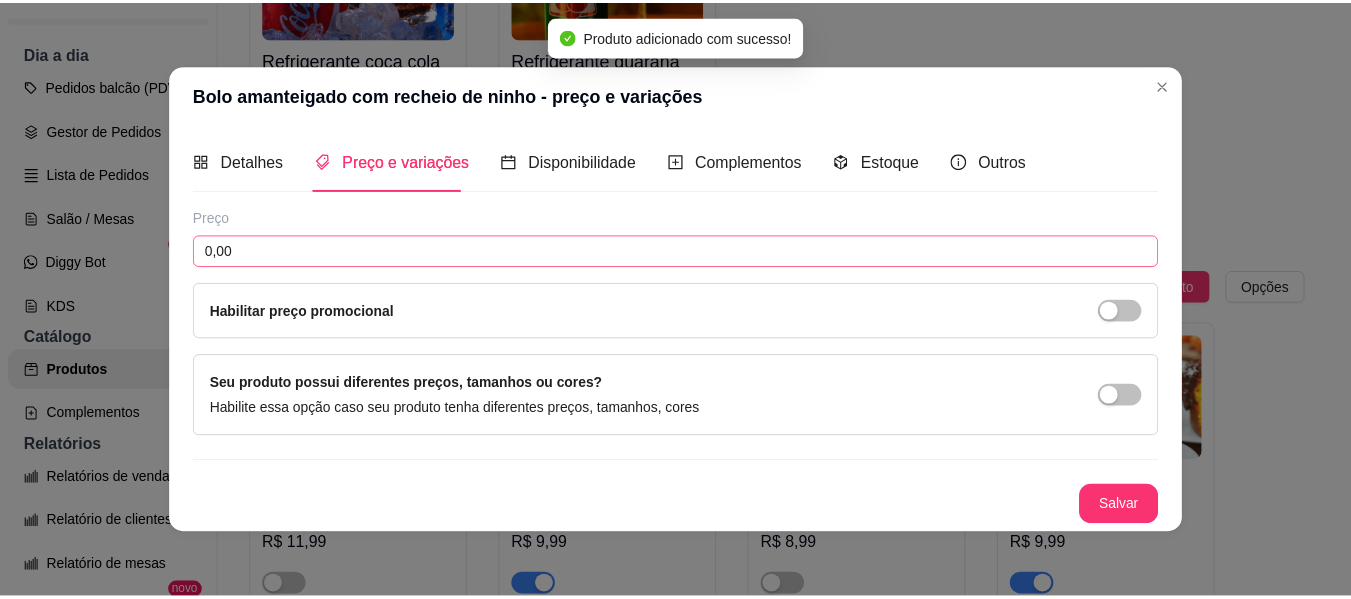 scroll, scrollTop: 0, scrollLeft: 0, axis: both 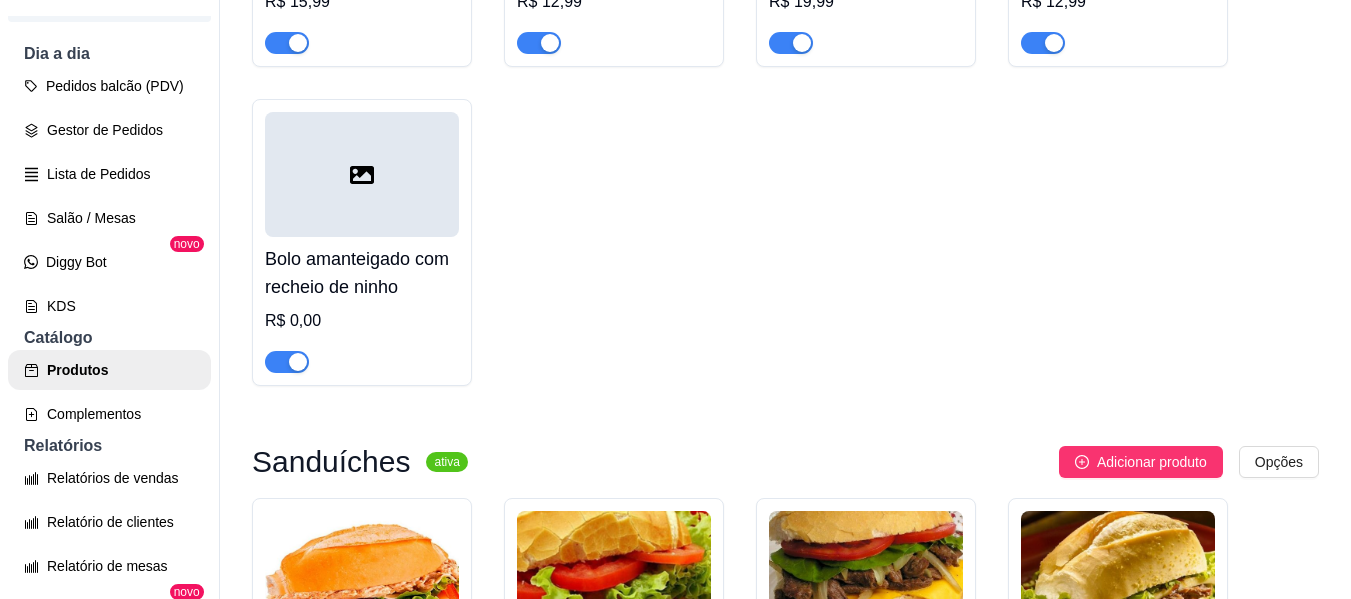 click on "Bolo  amanteigado com recheio de ninho" at bounding box center (362, 273) 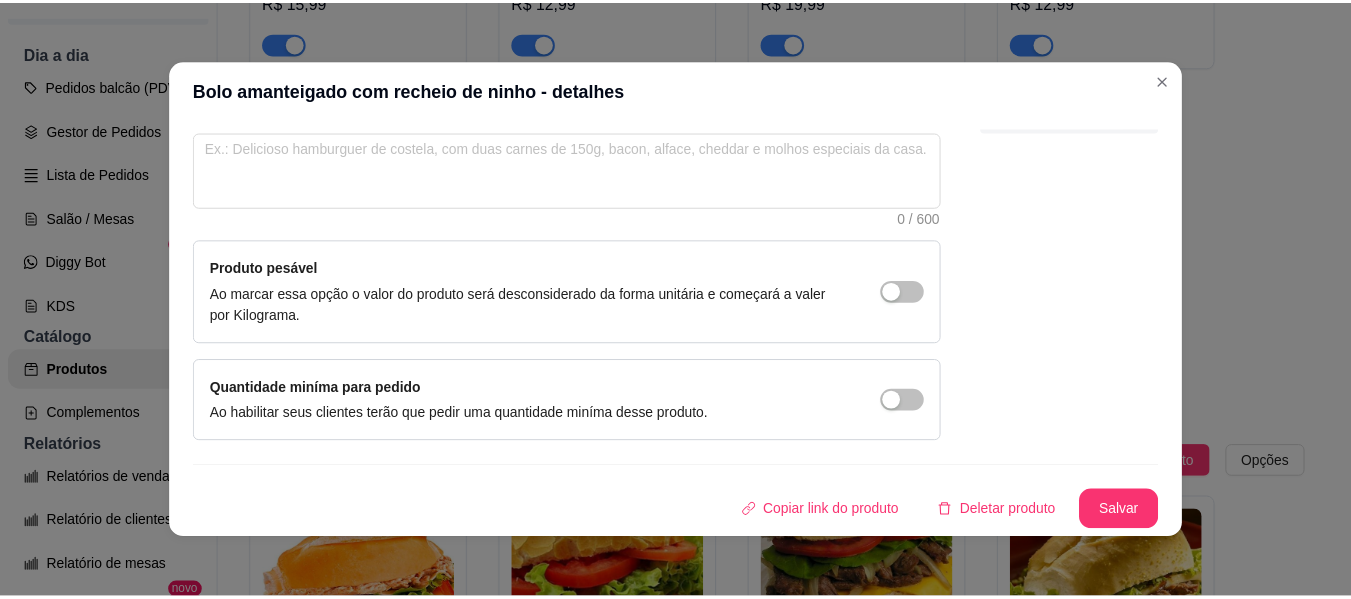 scroll, scrollTop: 0, scrollLeft: 0, axis: both 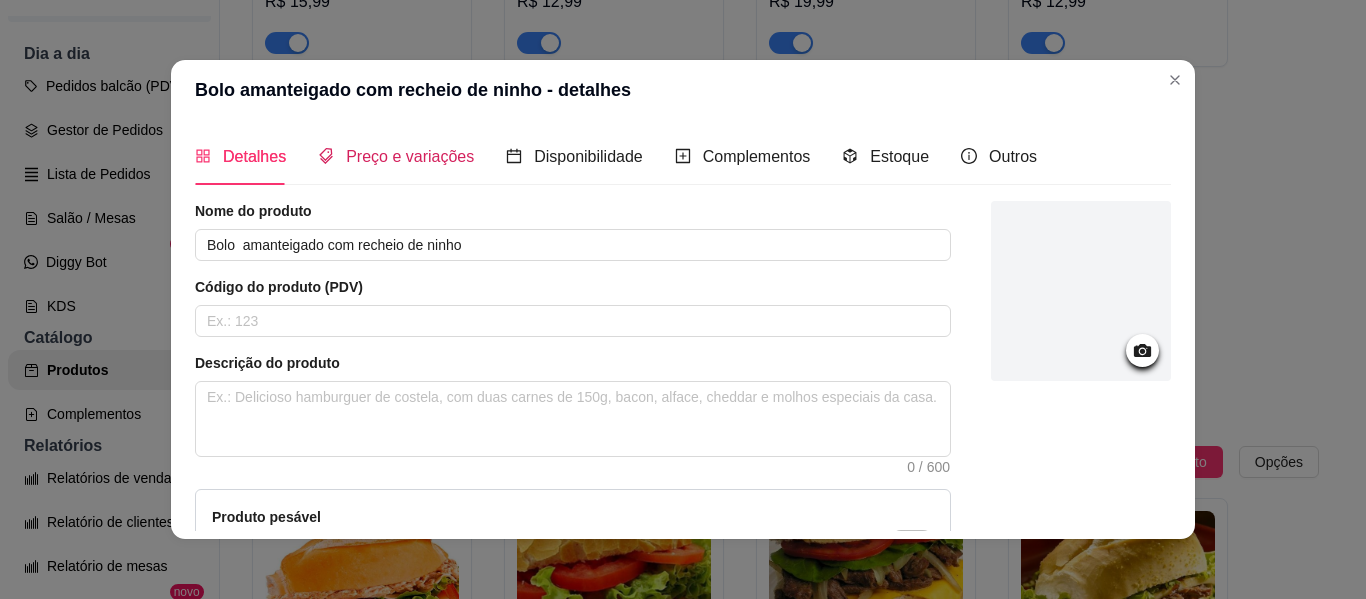click on "Preço e variações" at bounding box center [410, 156] 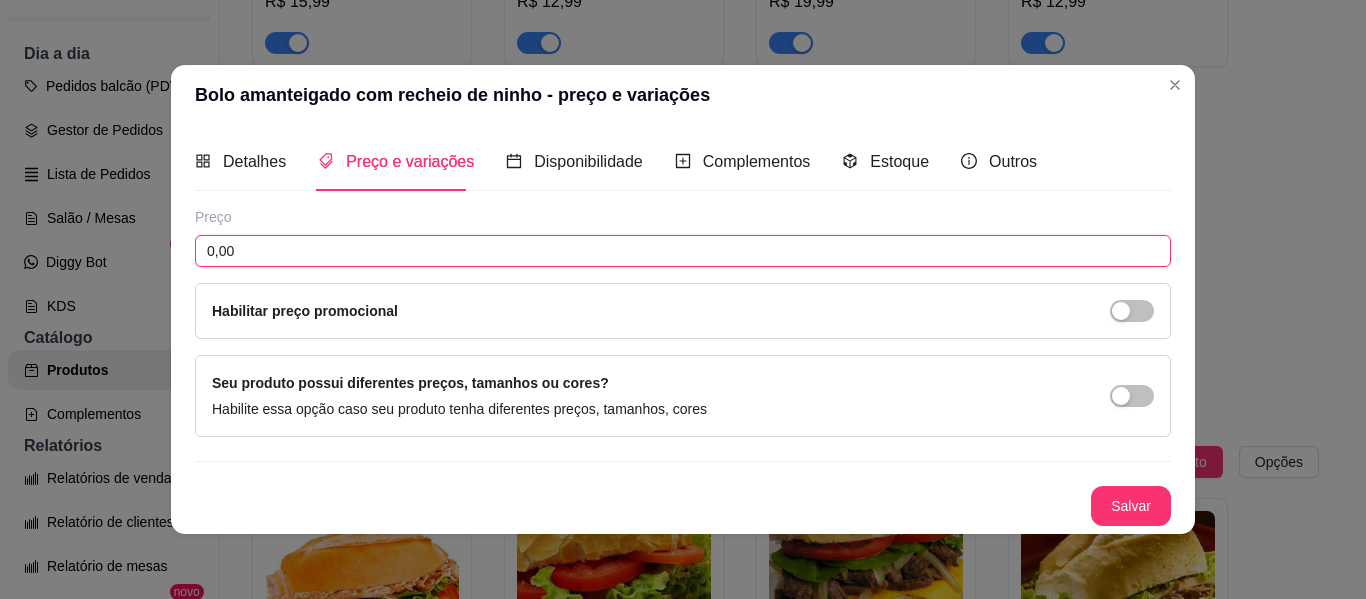 click on "0,00" at bounding box center [683, 251] 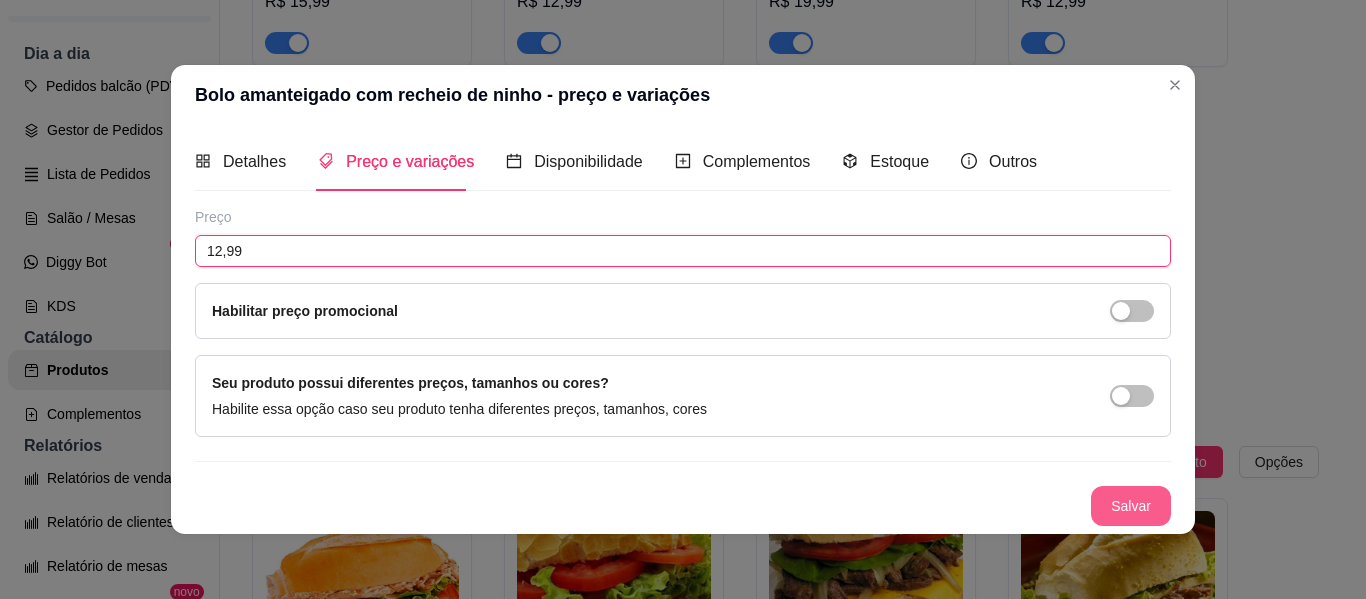 type on "12,99" 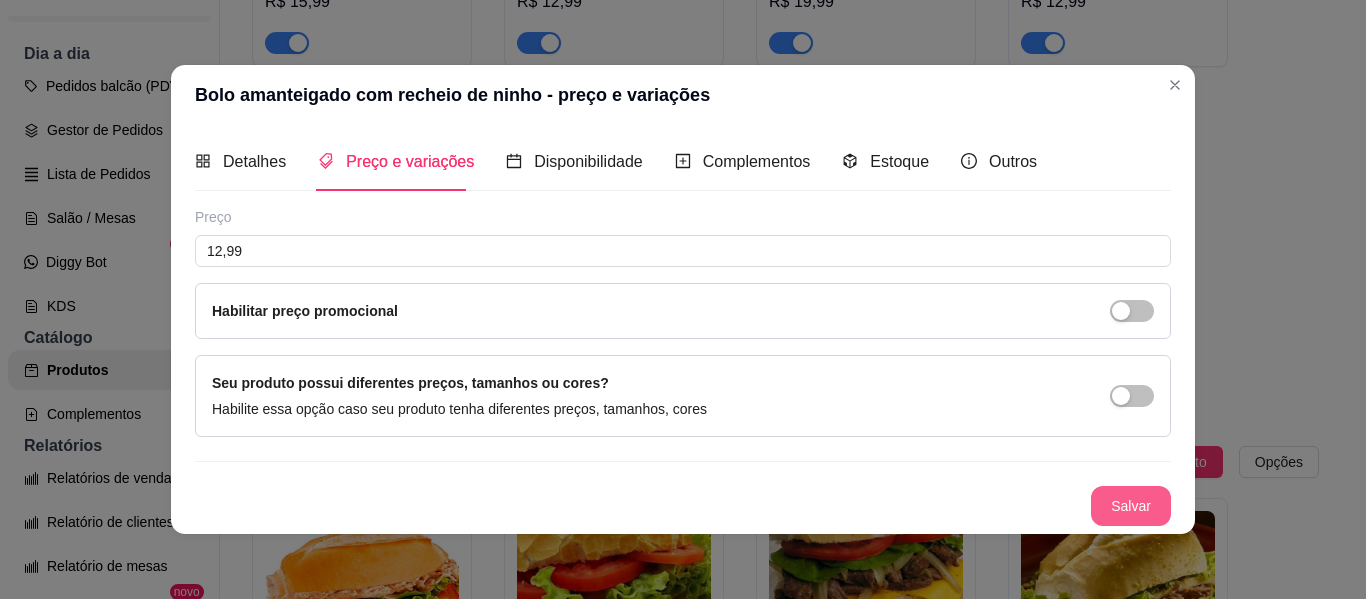 click on "Salvar" at bounding box center (1131, 506) 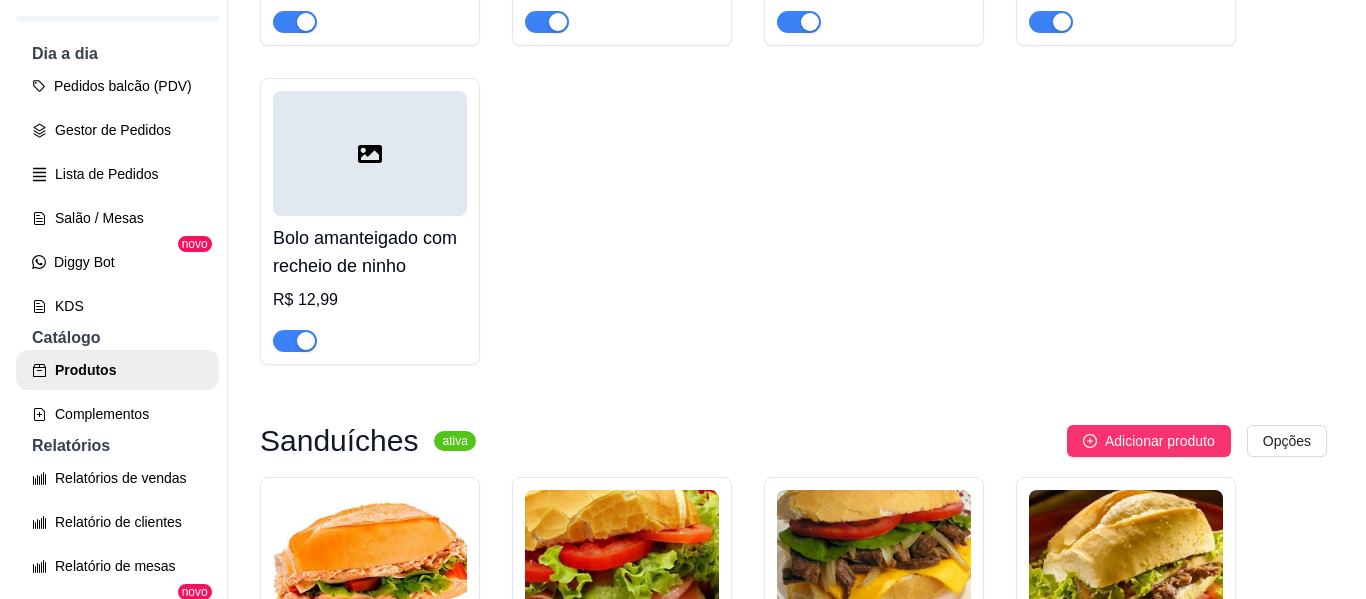 scroll, scrollTop: 11200, scrollLeft: 0, axis: vertical 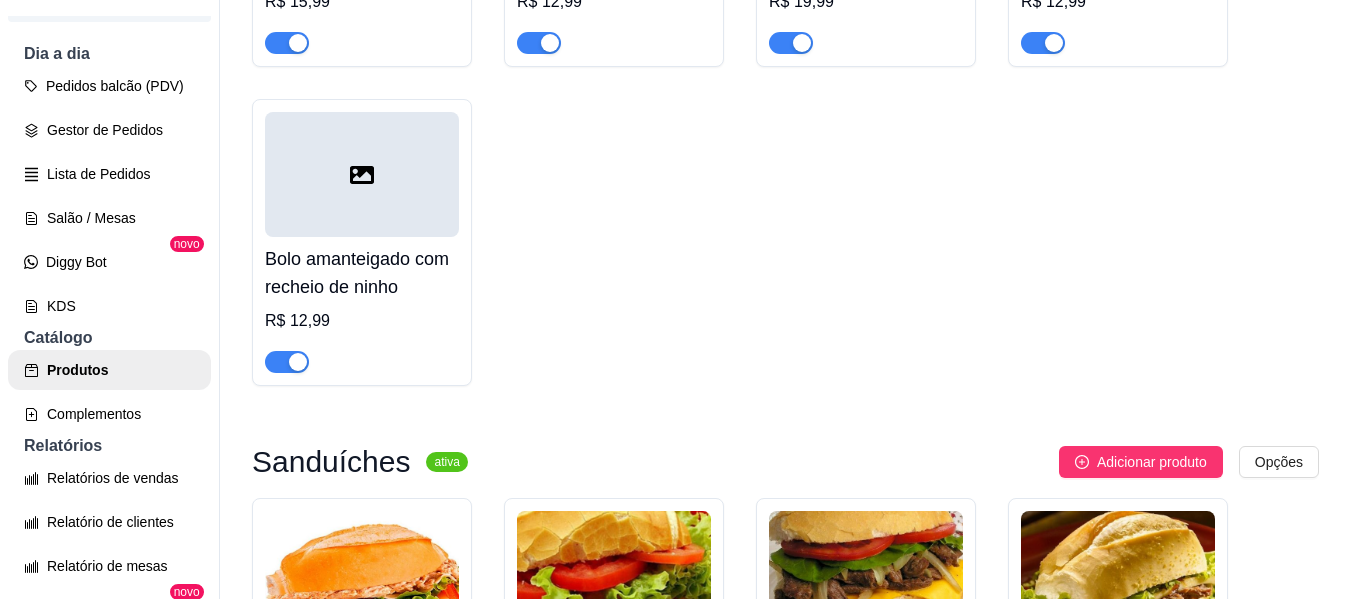 click at bounding box center (362, 174) 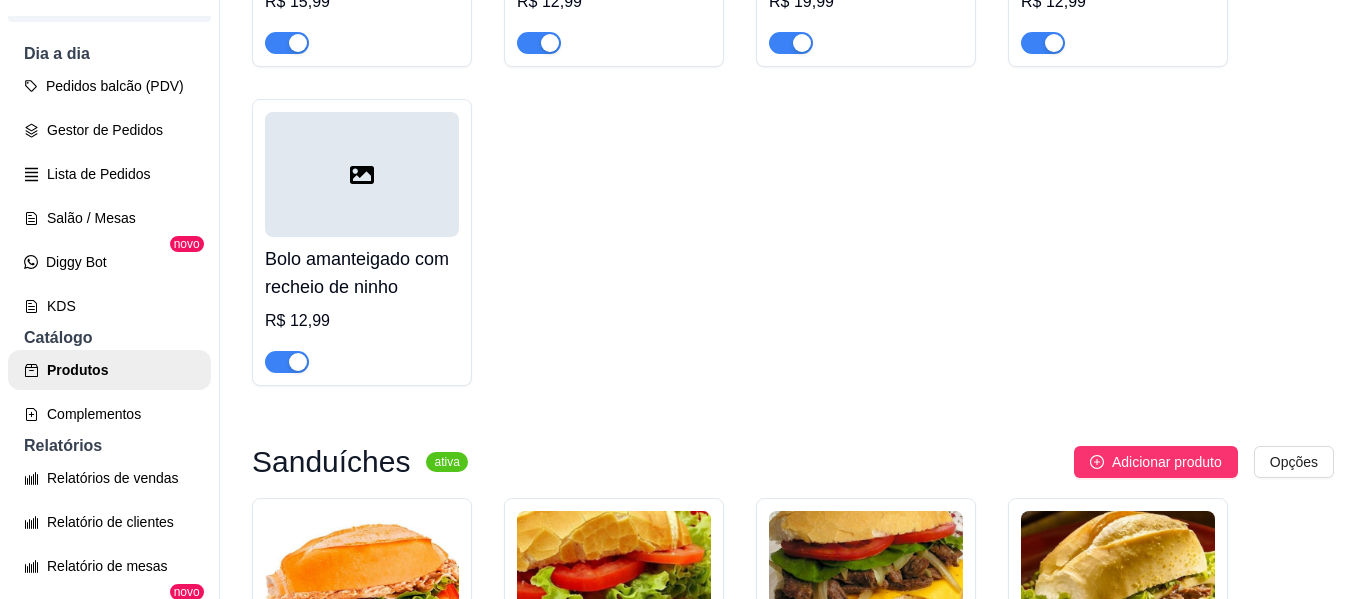 type 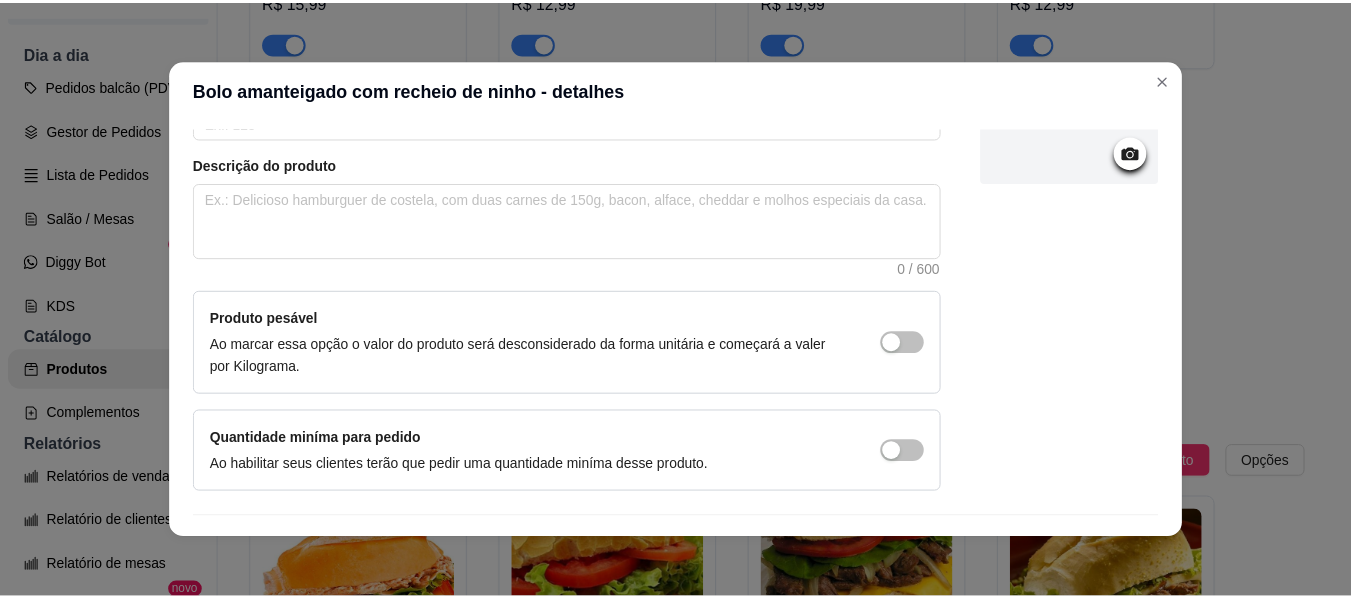 scroll, scrollTop: 200, scrollLeft: 0, axis: vertical 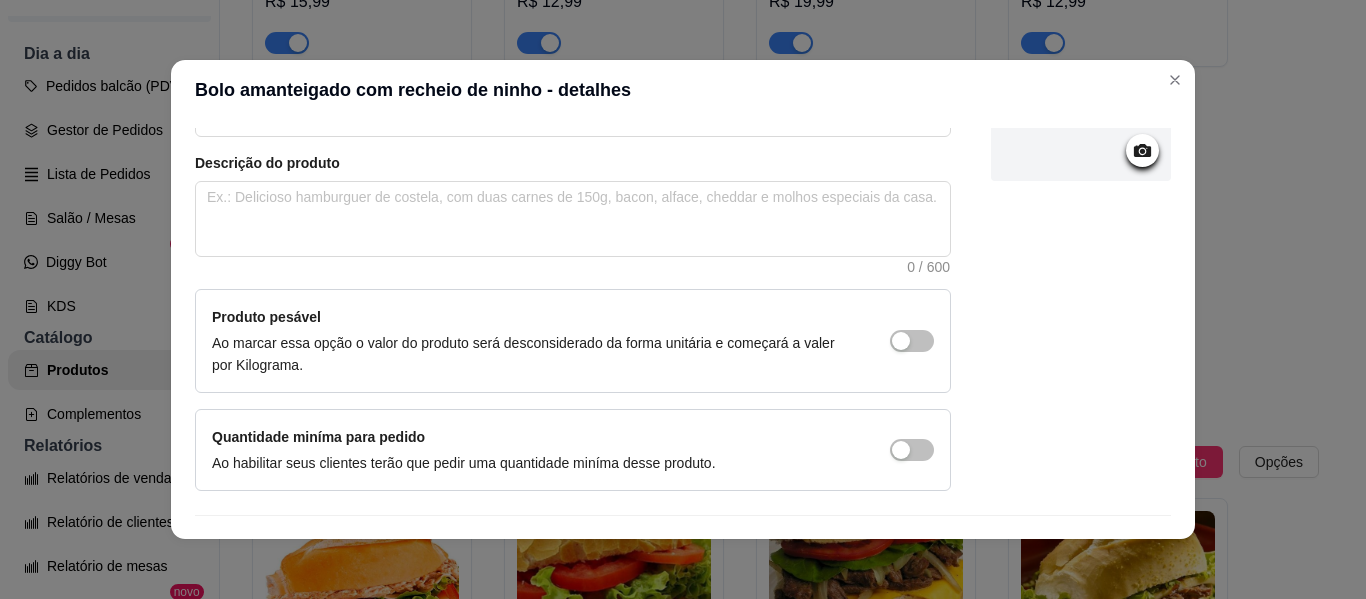 click 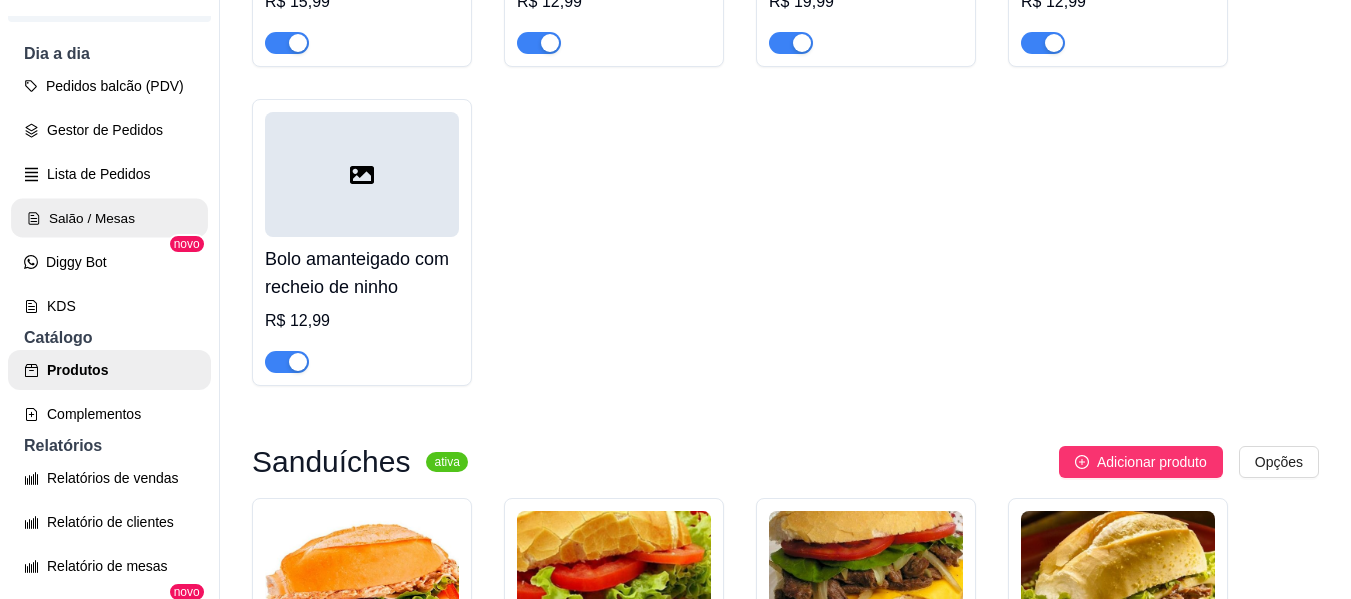 click on "Salão / Mesas" at bounding box center (109, 218) 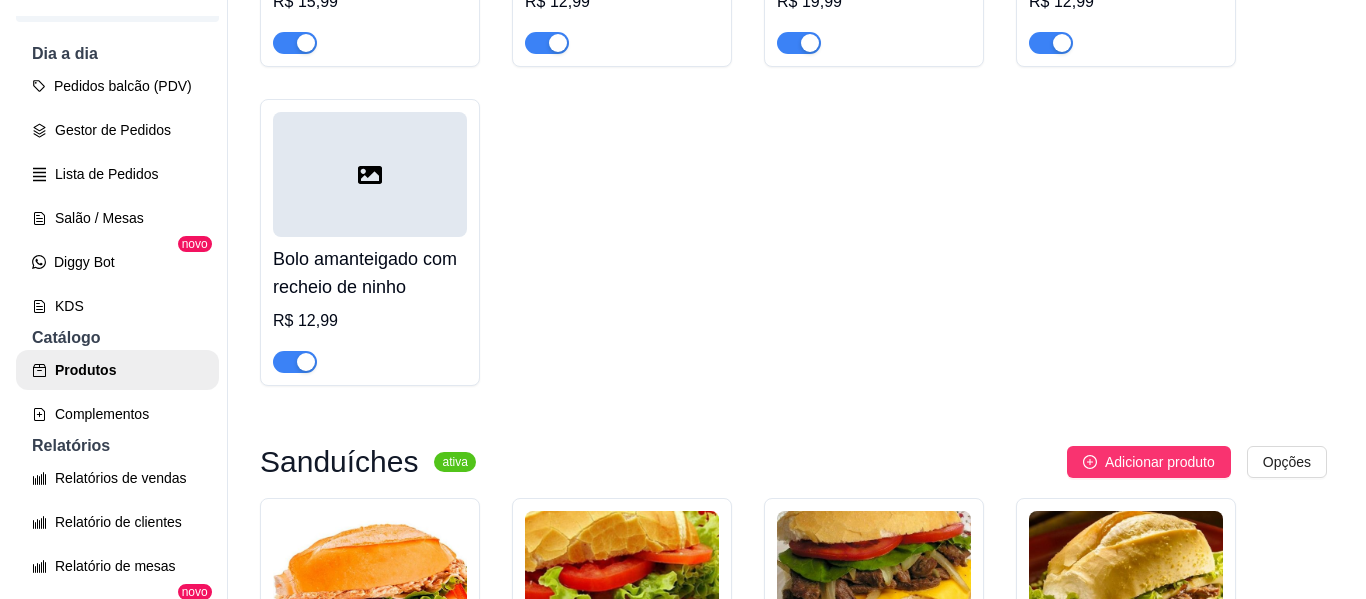 scroll, scrollTop: 0, scrollLeft: 0, axis: both 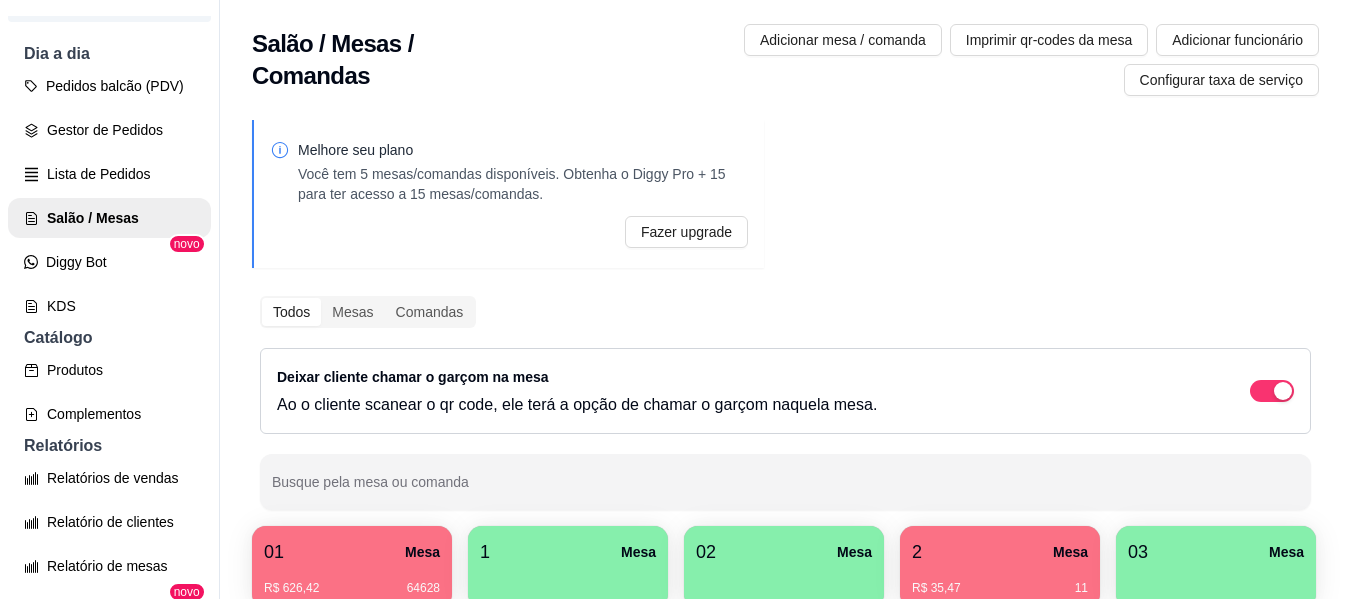 click on "2 Mesa" at bounding box center [1000, 552] 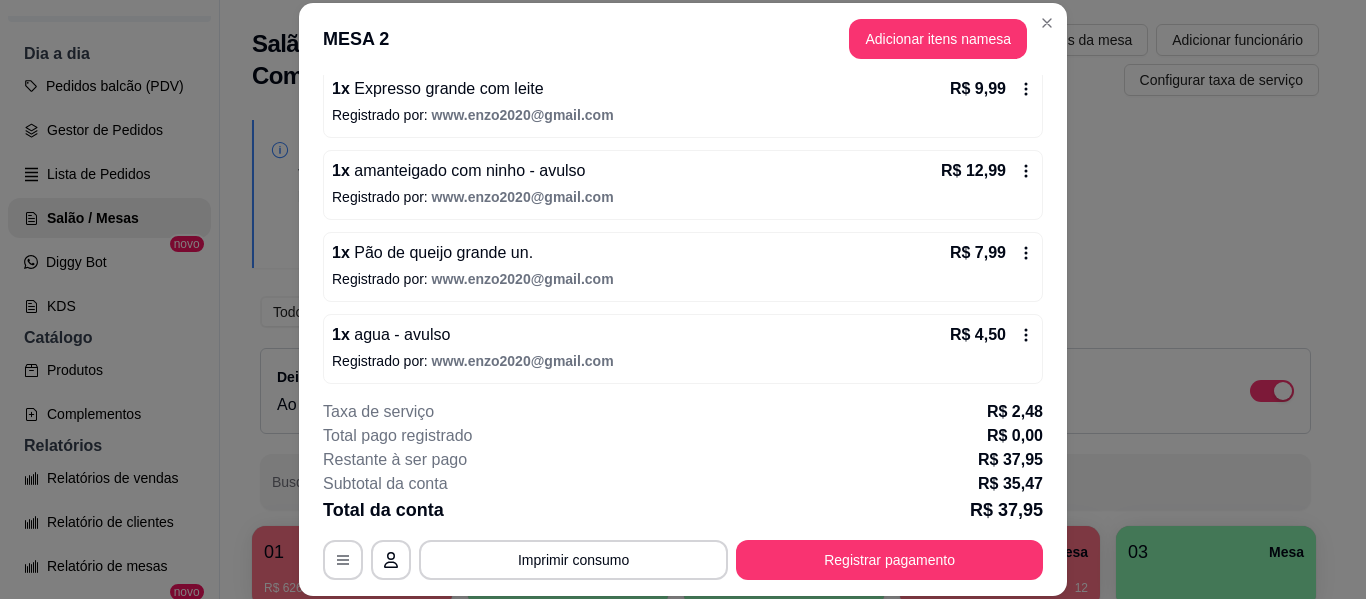 scroll, scrollTop: 204, scrollLeft: 0, axis: vertical 